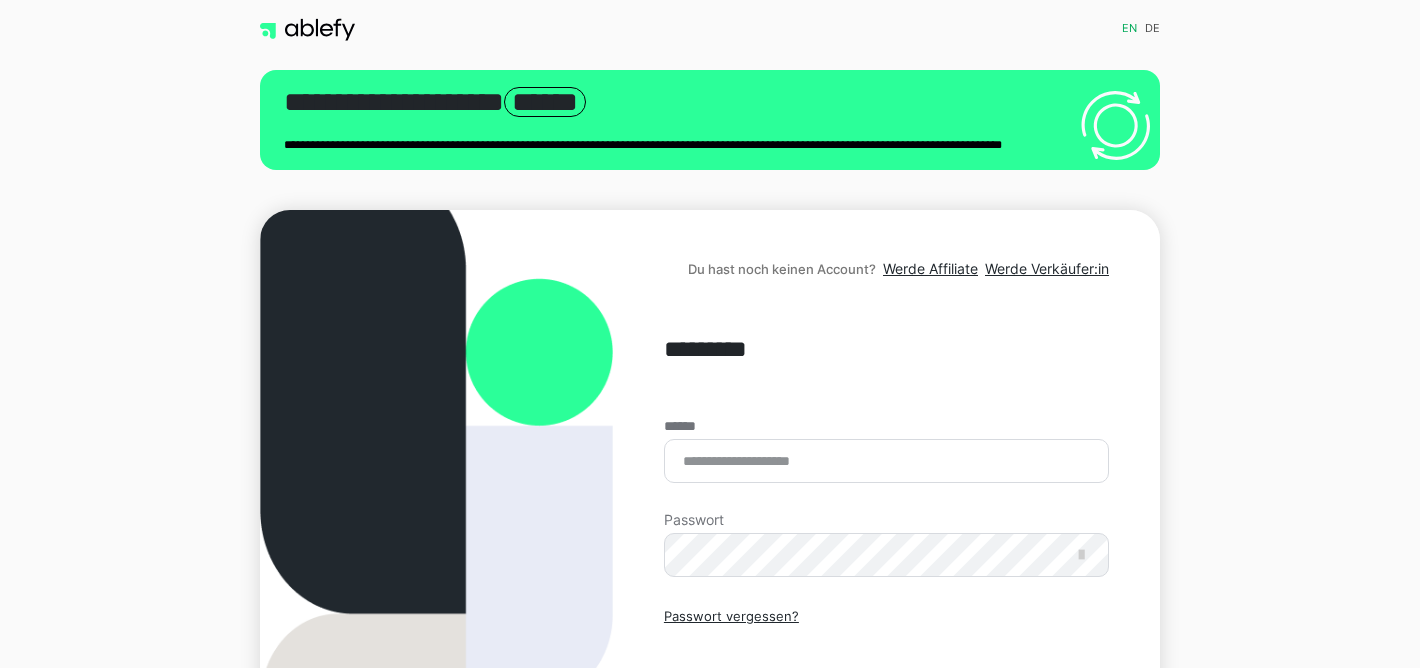 scroll, scrollTop: 0, scrollLeft: 0, axis: both 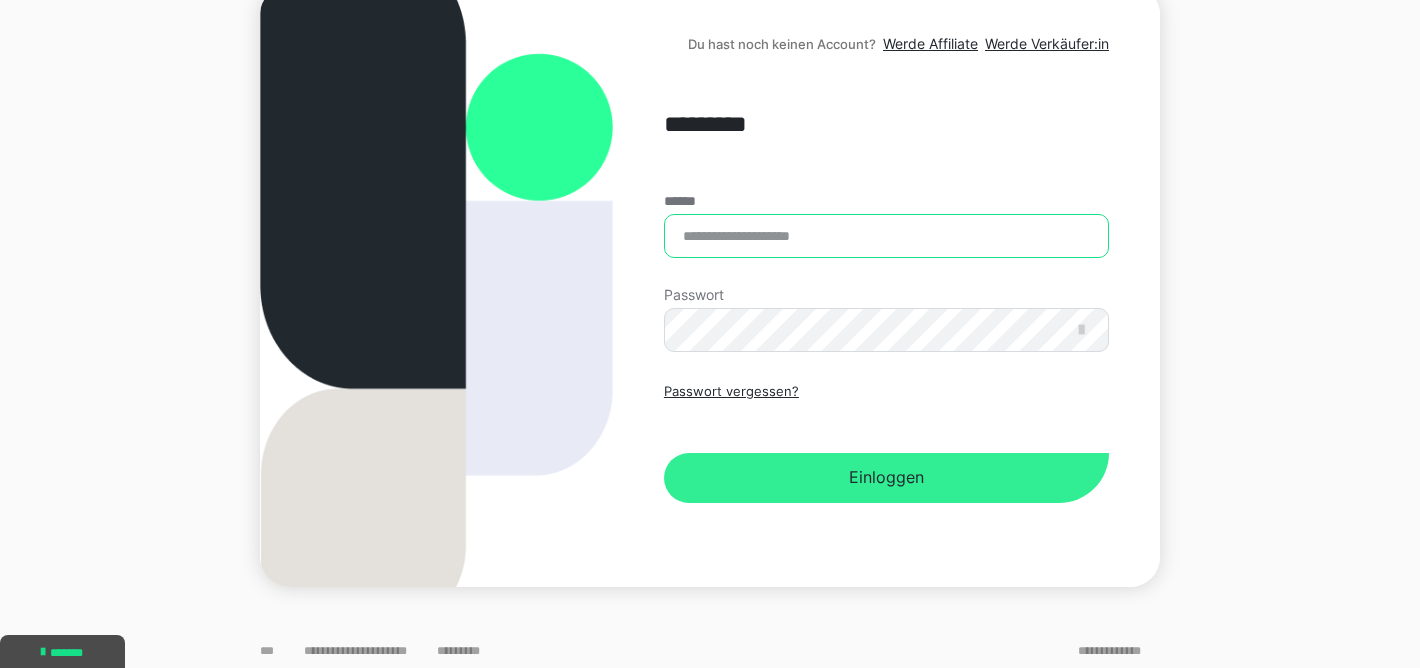 type on "**********" 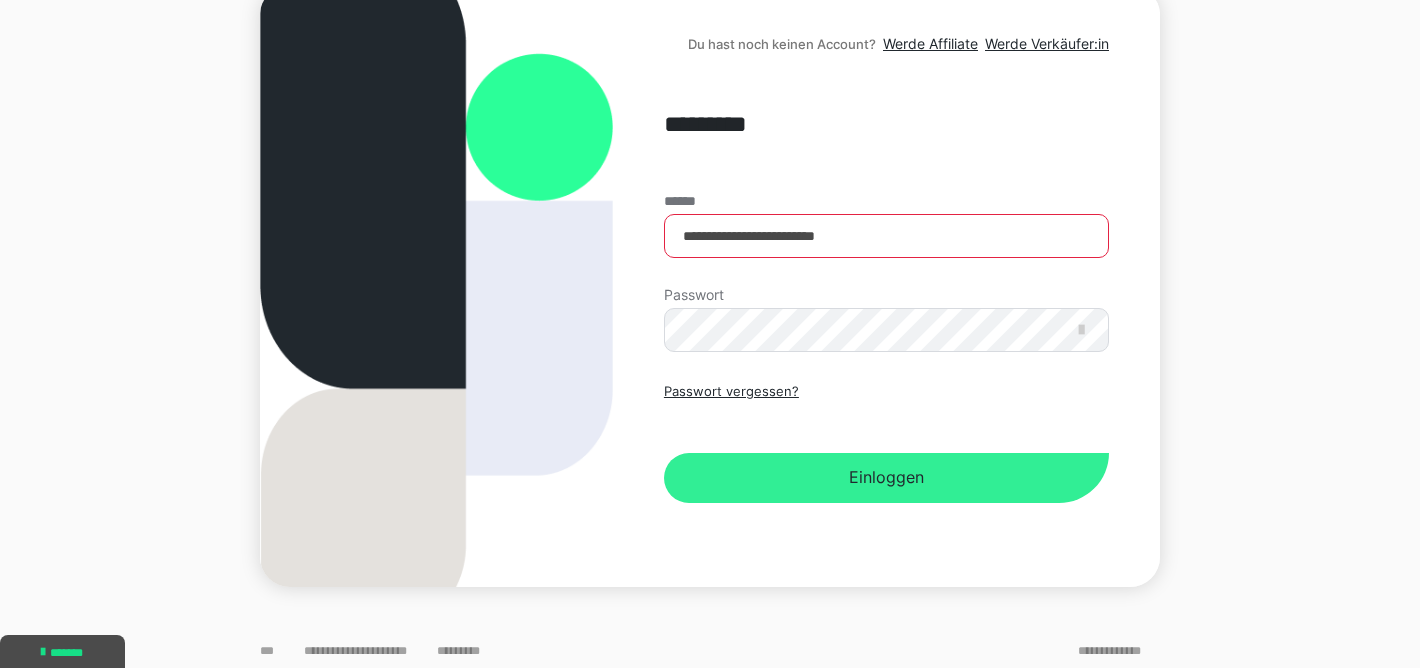 click on "Einloggen" at bounding box center (886, 478) 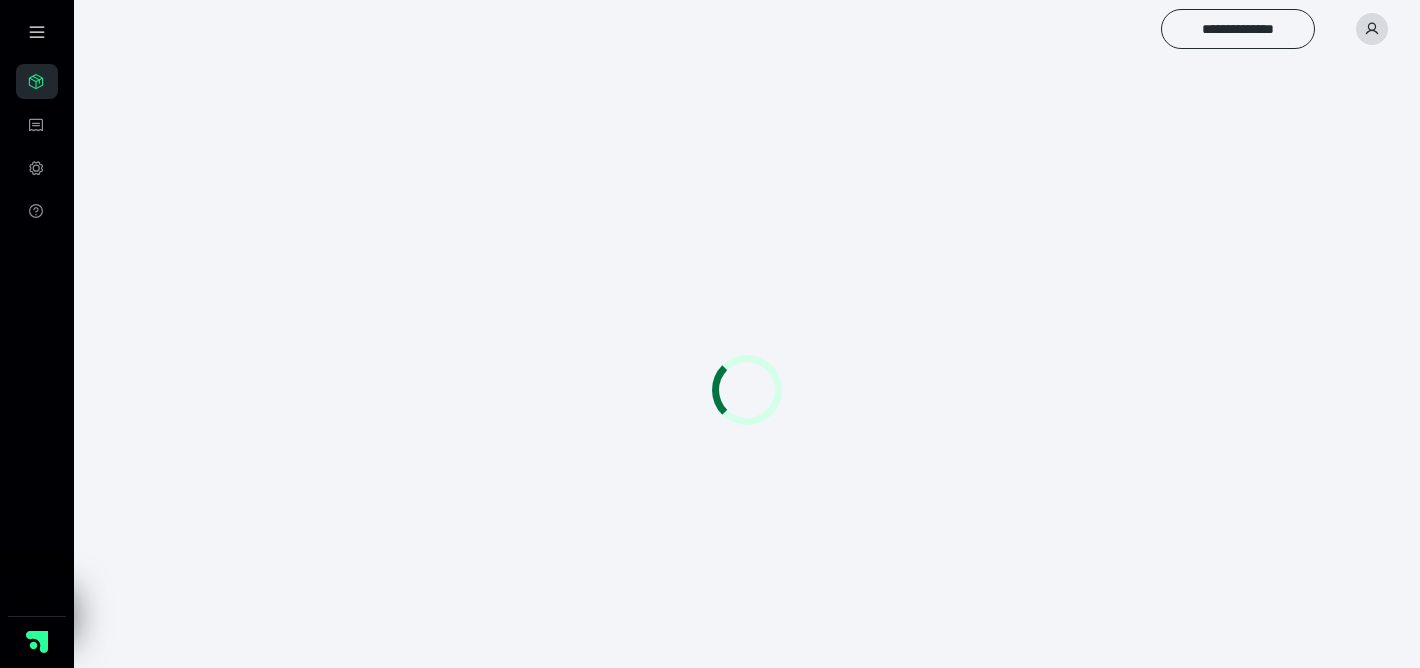 scroll, scrollTop: 0, scrollLeft: 0, axis: both 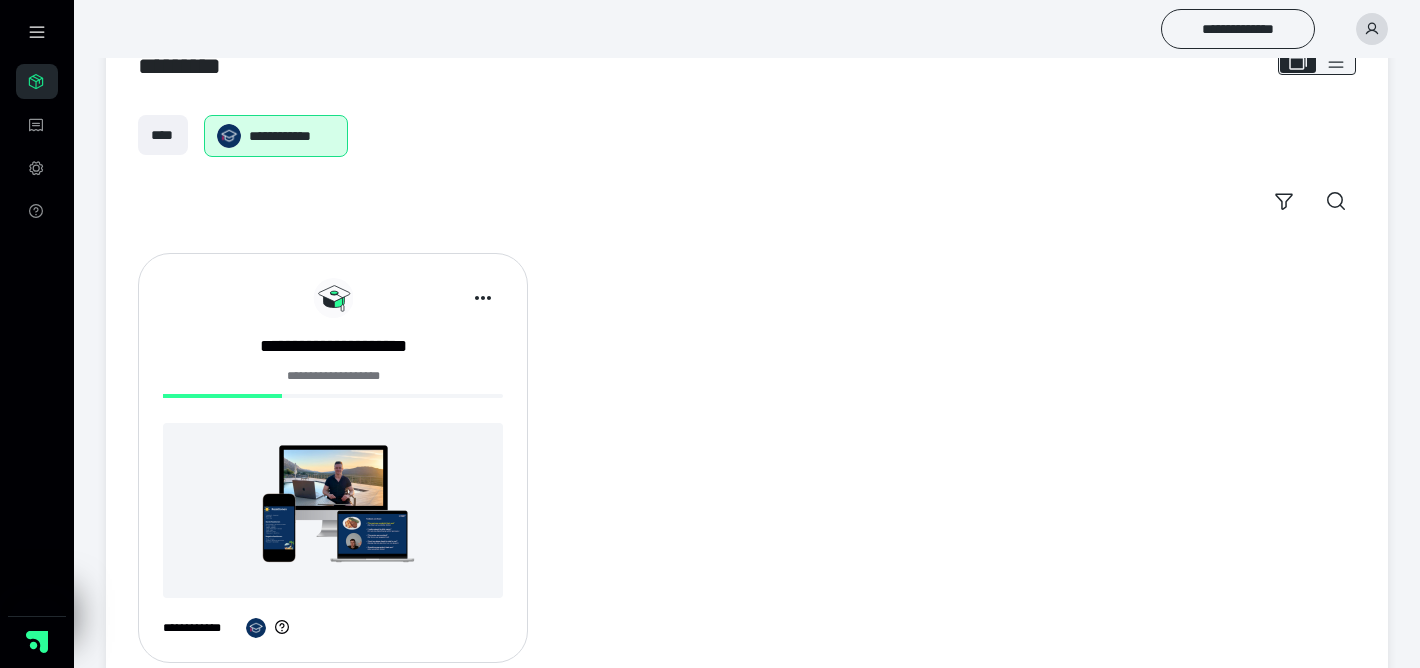 click 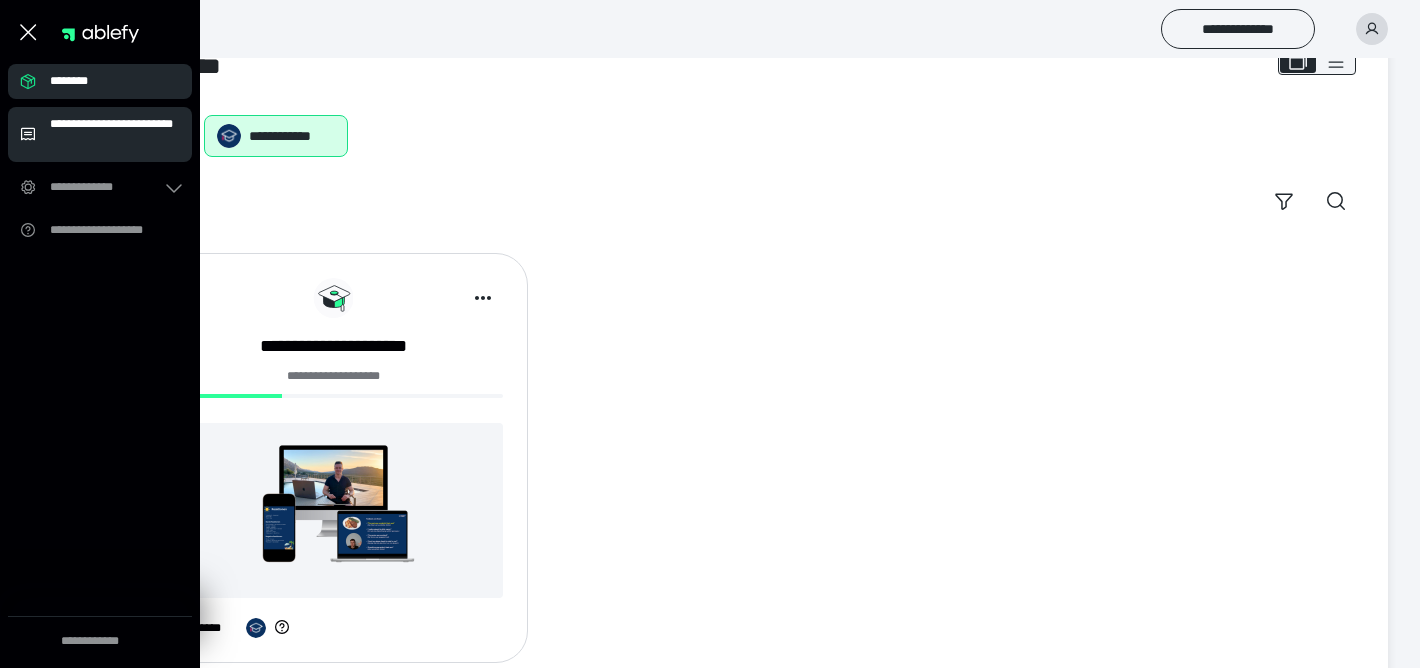 click on "**********" at bounding box center [115, 134] 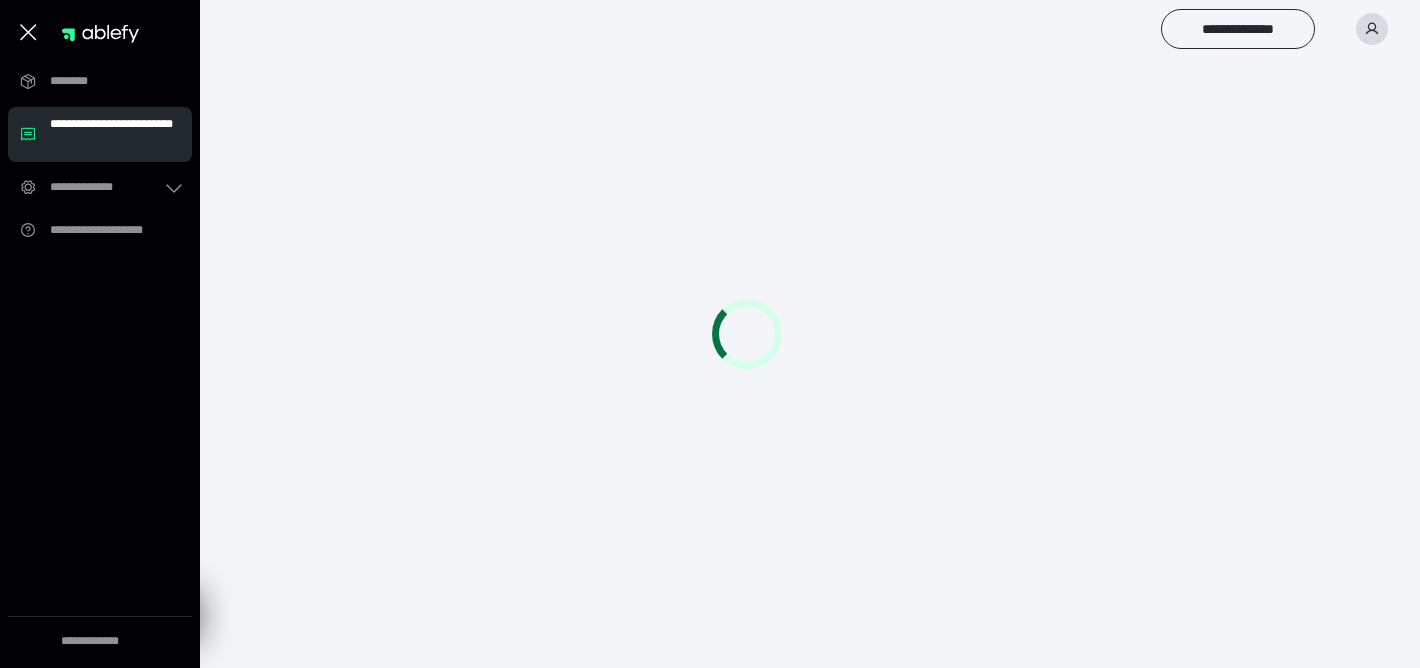 scroll, scrollTop: 0, scrollLeft: 0, axis: both 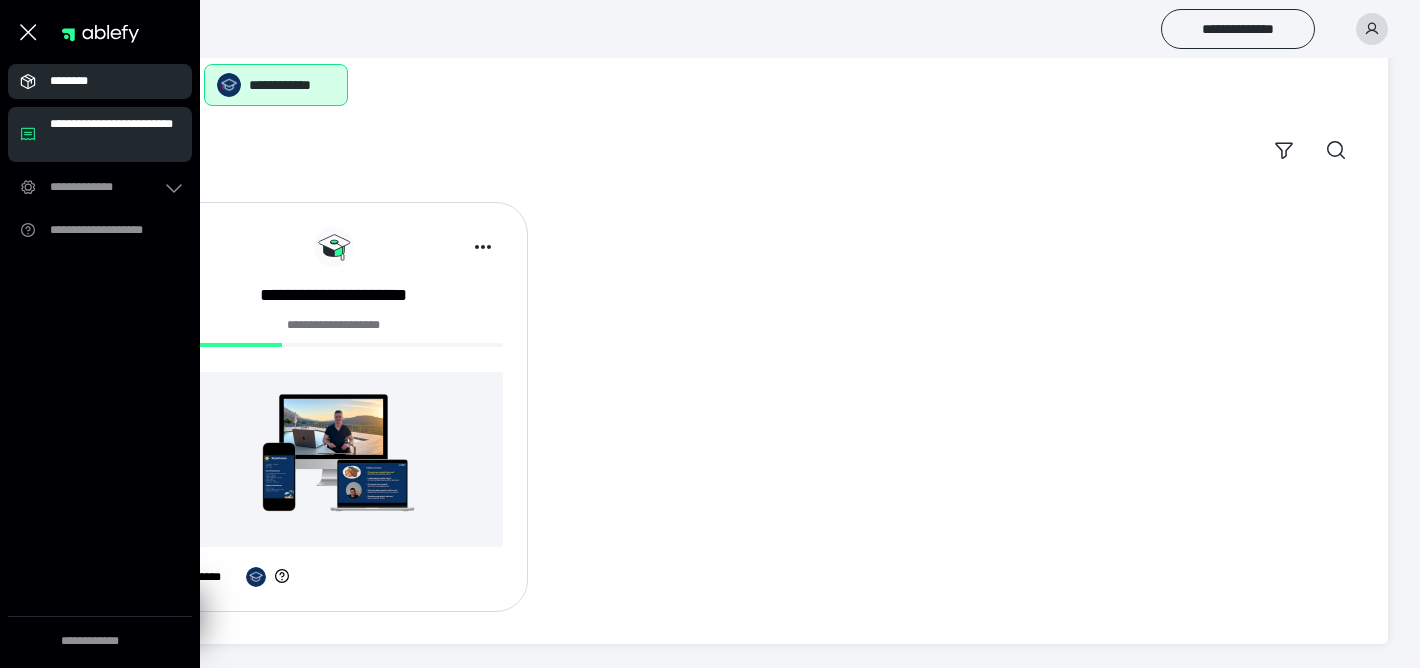 click on "********" at bounding box center [106, 81] 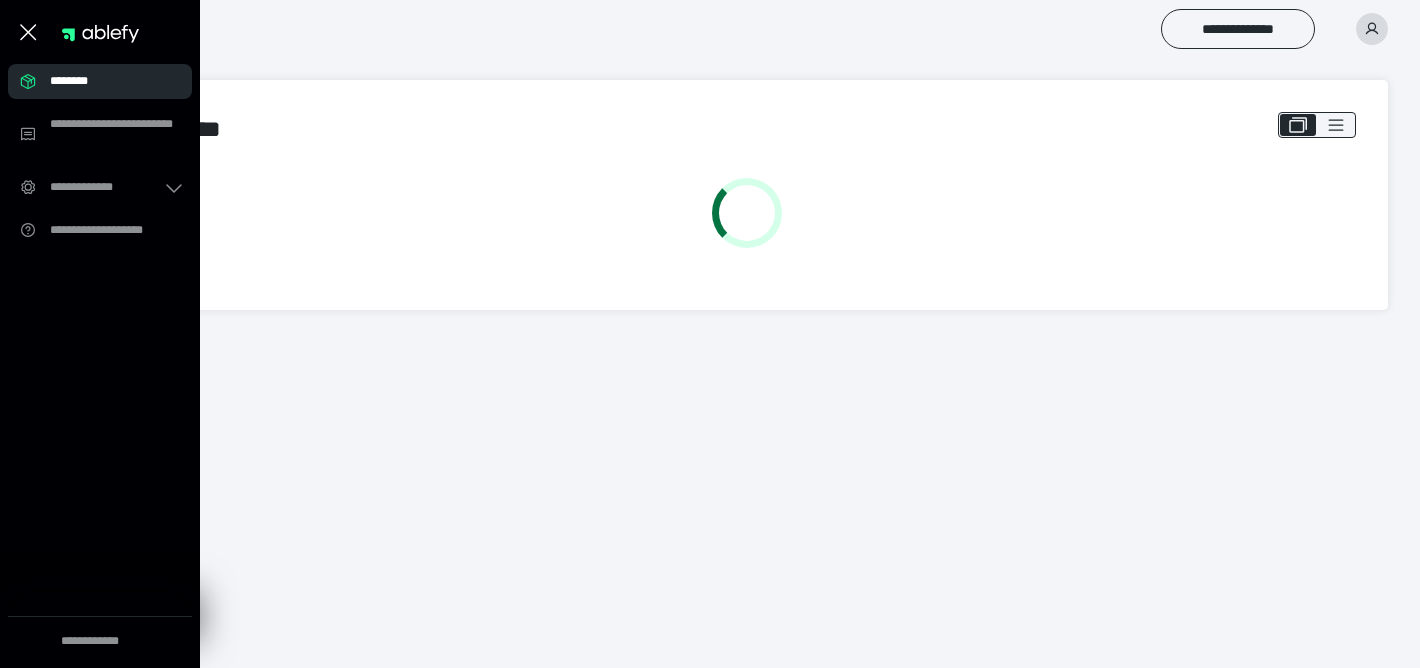 scroll, scrollTop: 0, scrollLeft: 0, axis: both 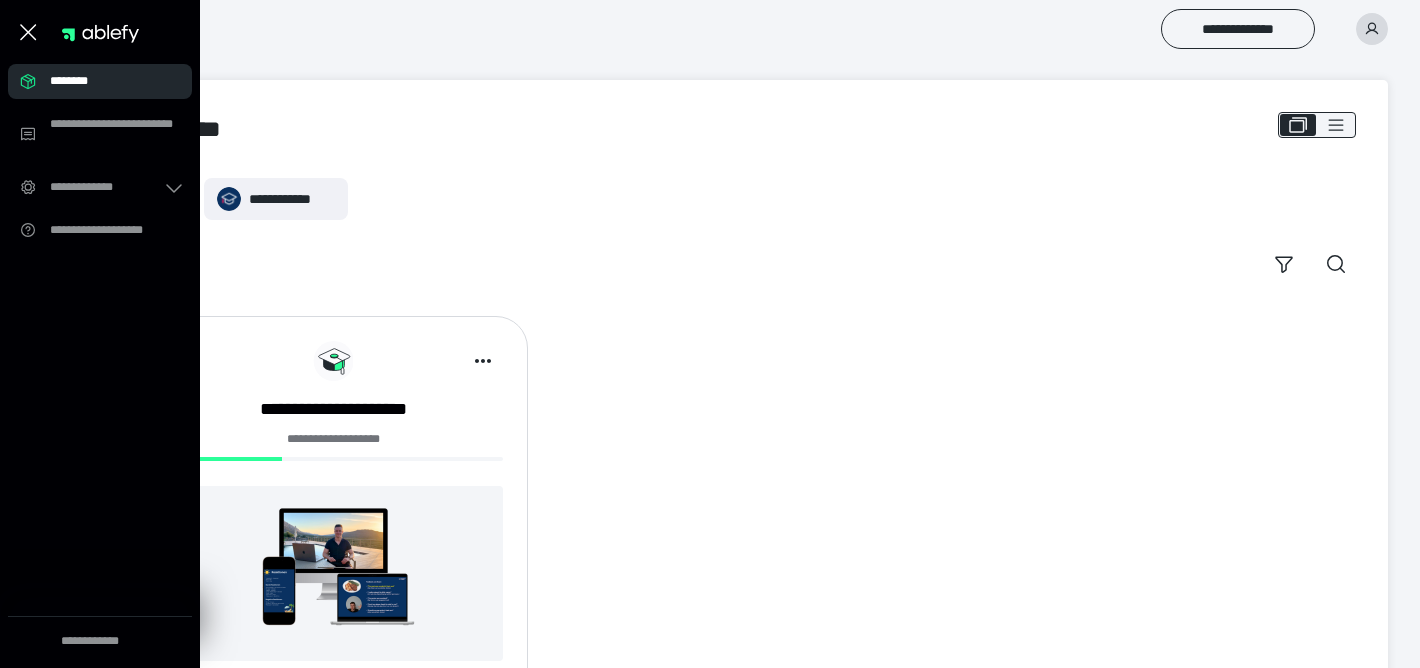 click 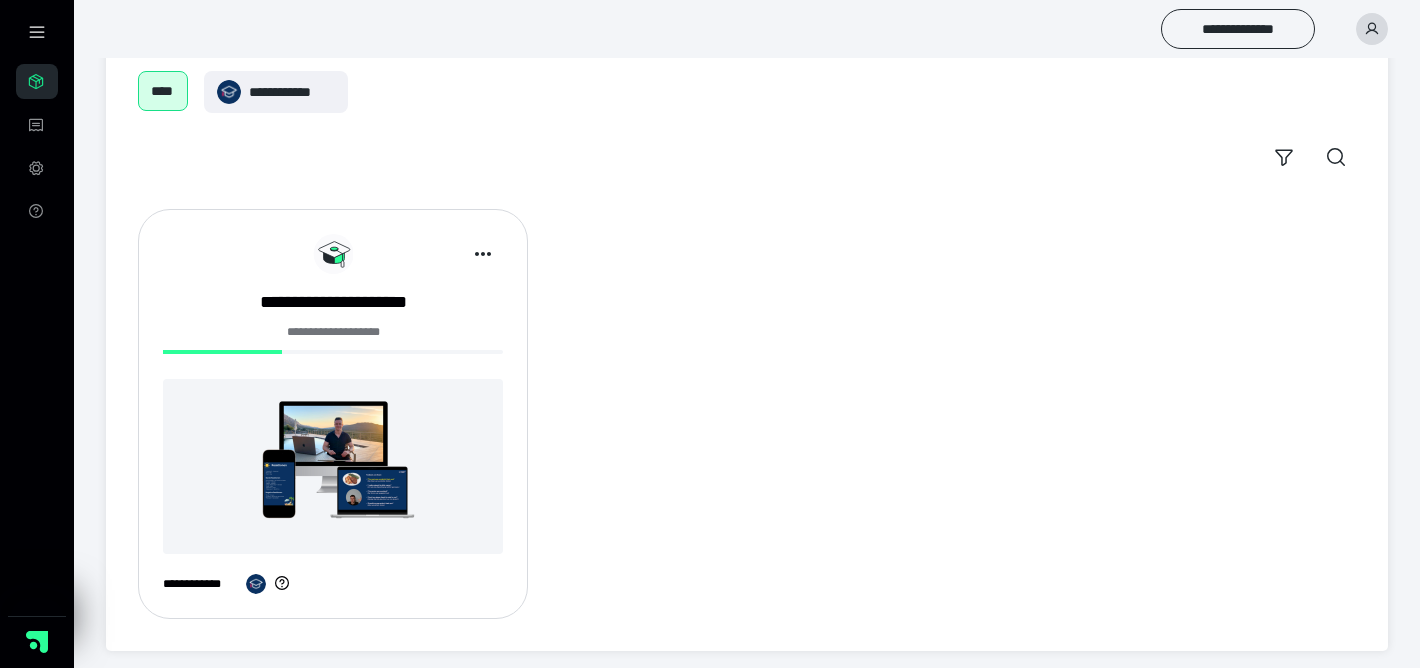 scroll, scrollTop: 112, scrollLeft: 0, axis: vertical 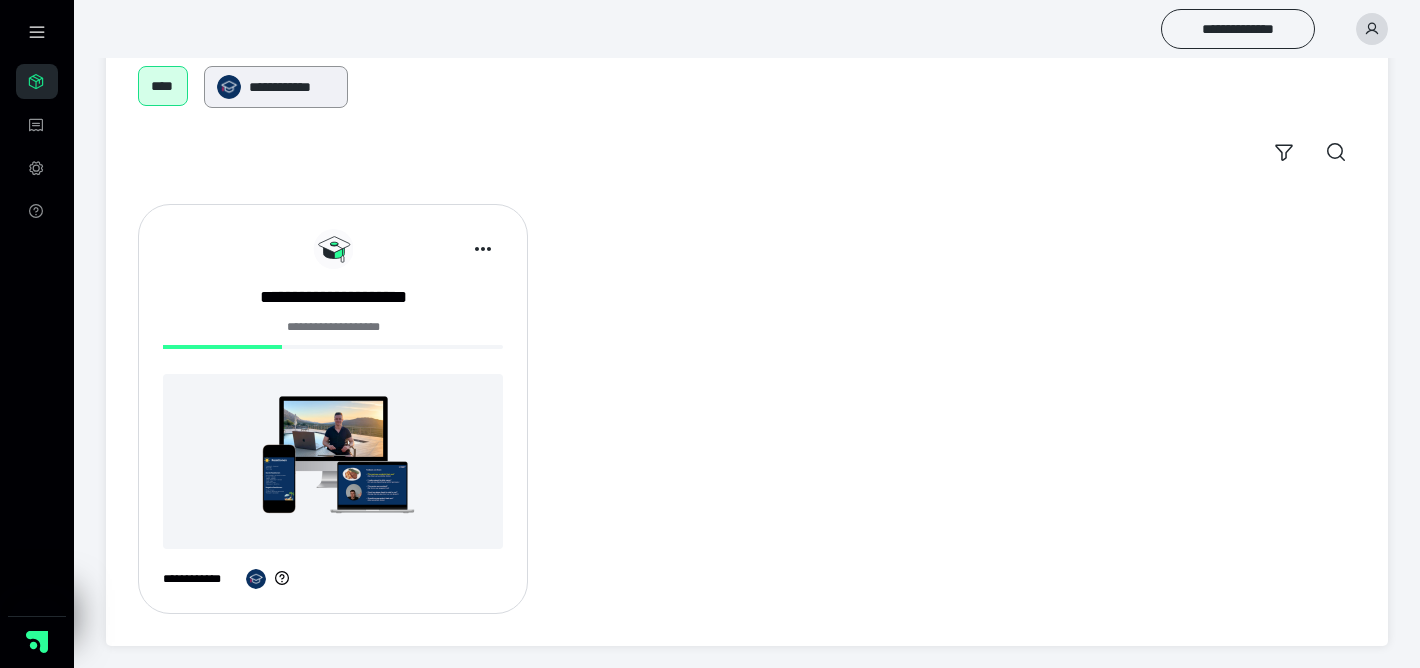 click on "**********" at bounding box center [292, 87] 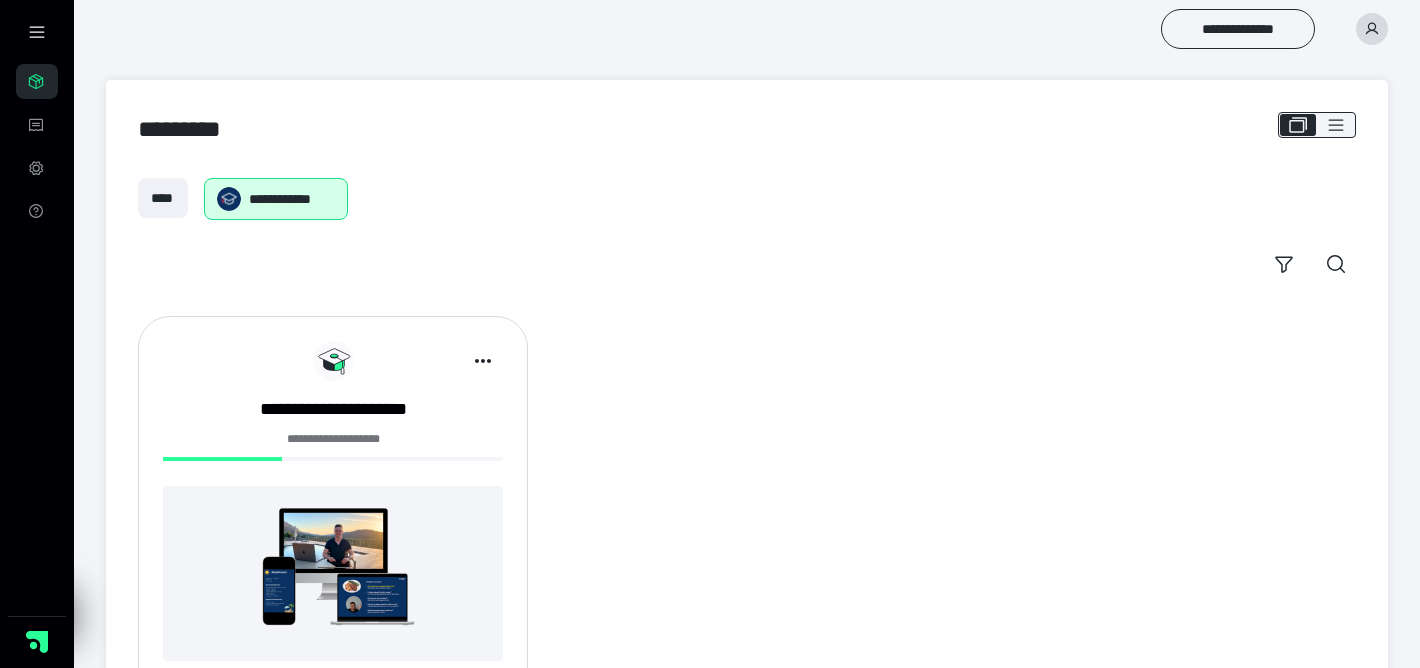 scroll, scrollTop: 0, scrollLeft: 0, axis: both 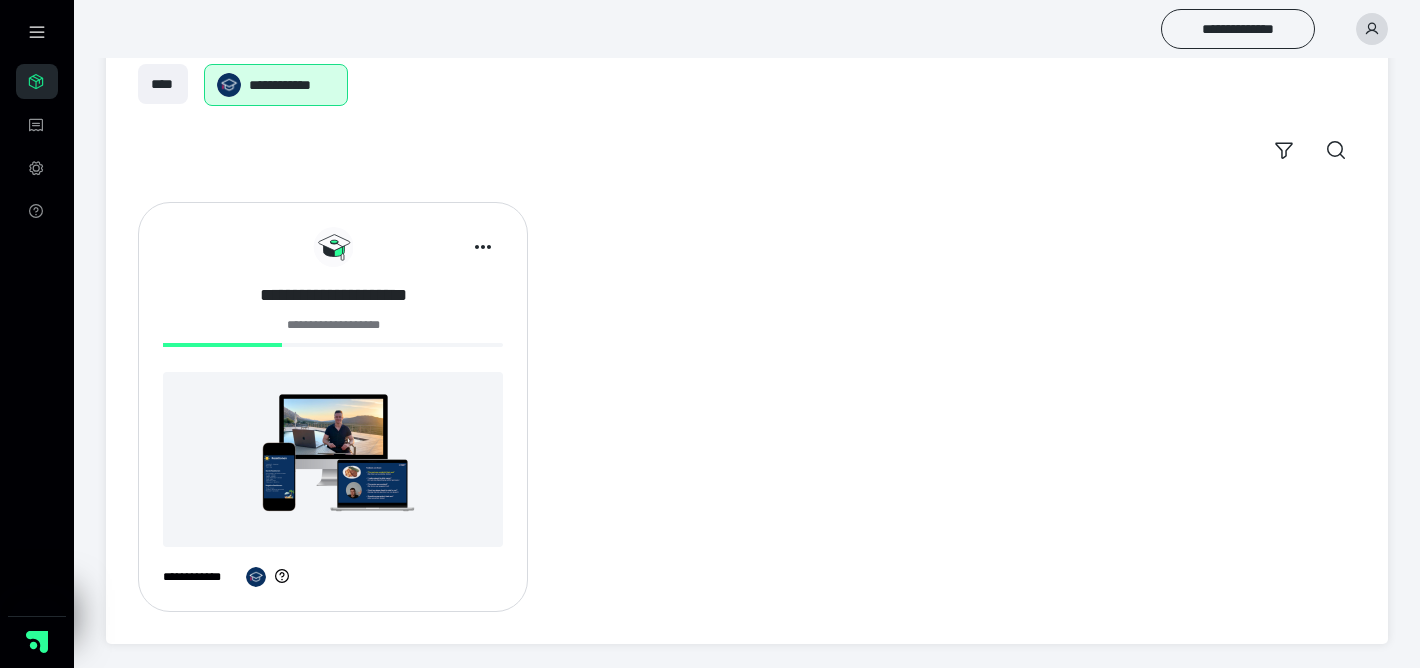 click on "**********" at bounding box center [333, 295] 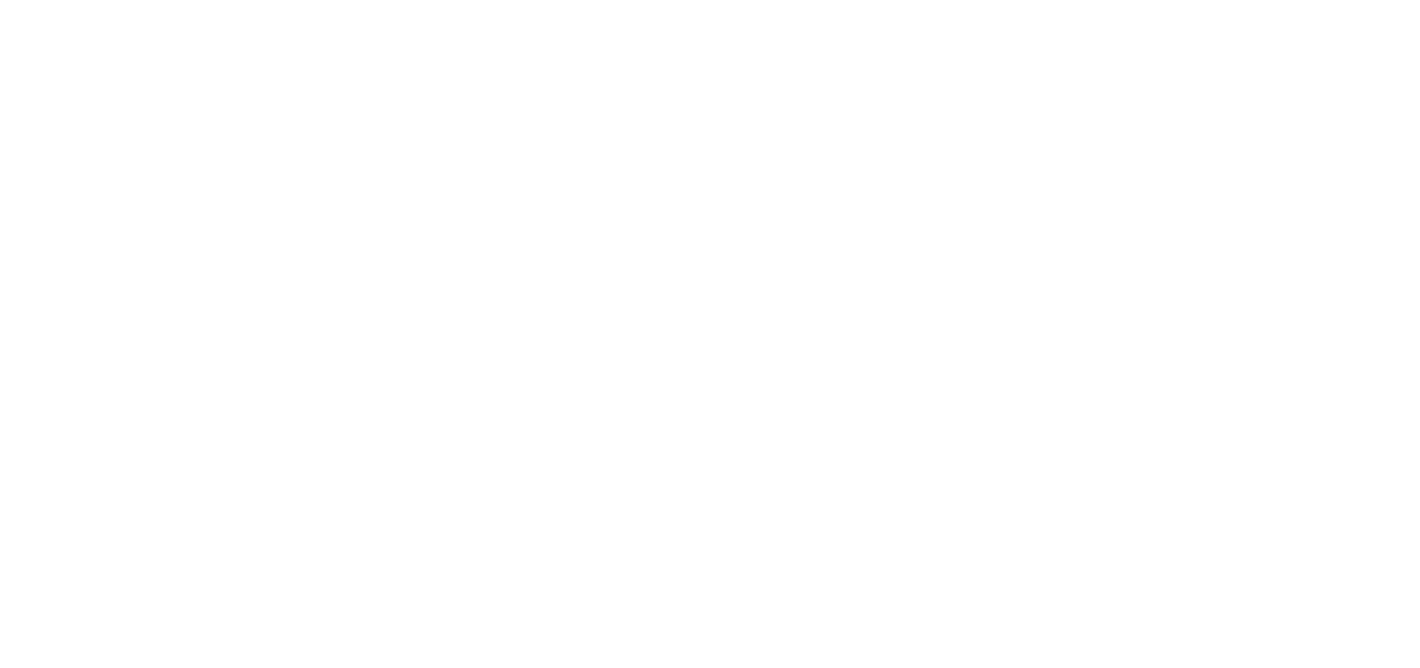scroll, scrollTop: 0, scrollLeft: 0, axis: both 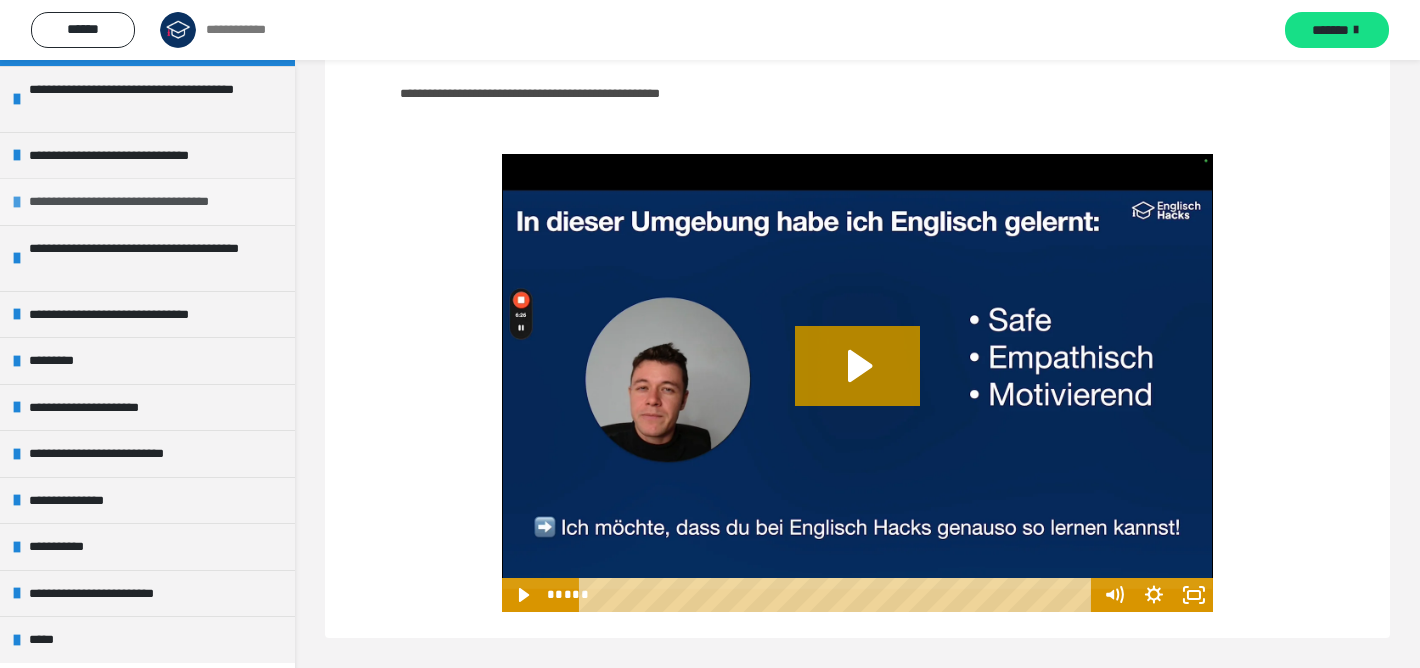 click on "**********" at bounding box center [149, 202] 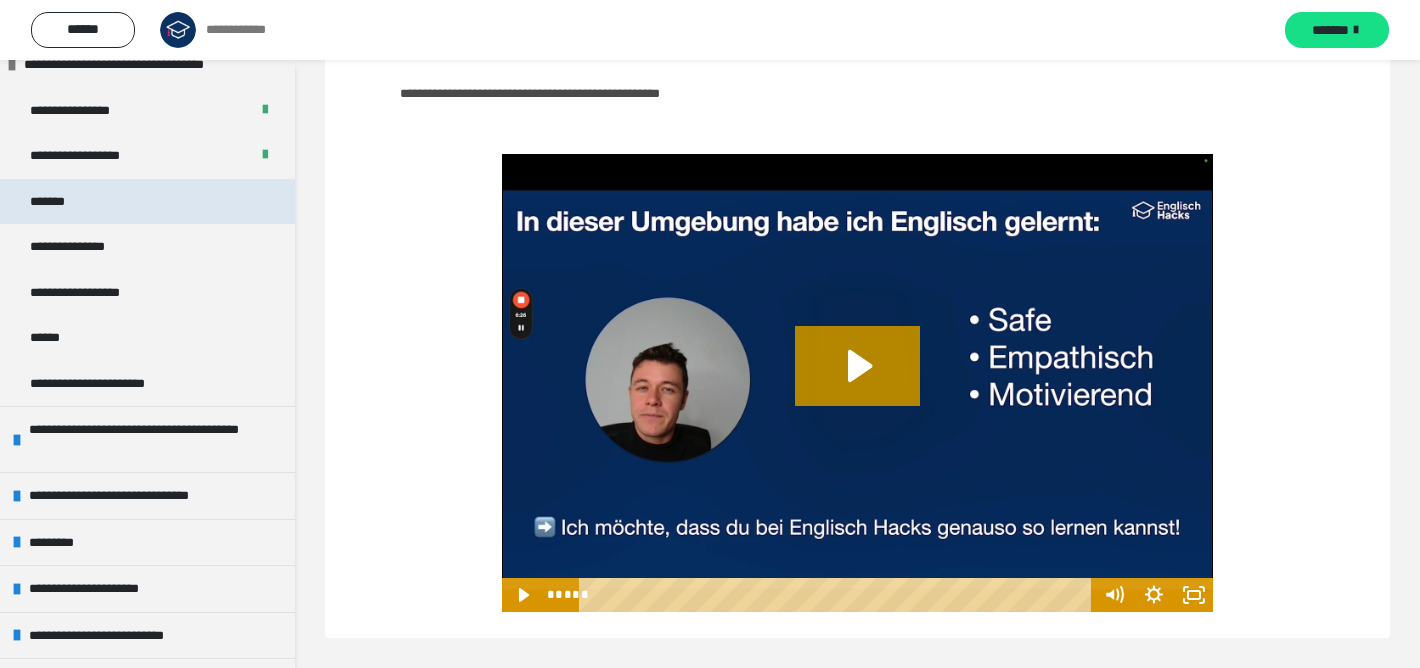 scroll, scrollTop: 357, scrollLeft: 0, axis: vertical 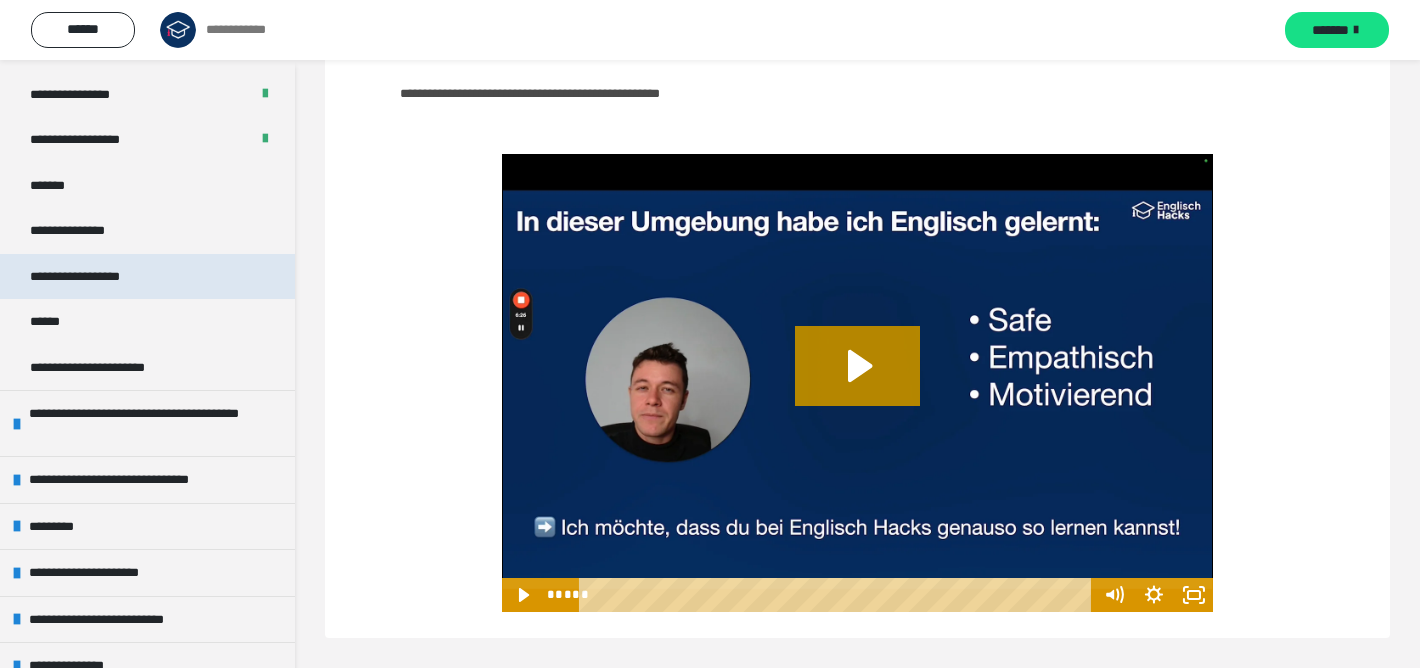 click on "**********" at bounding box center [94, 277] 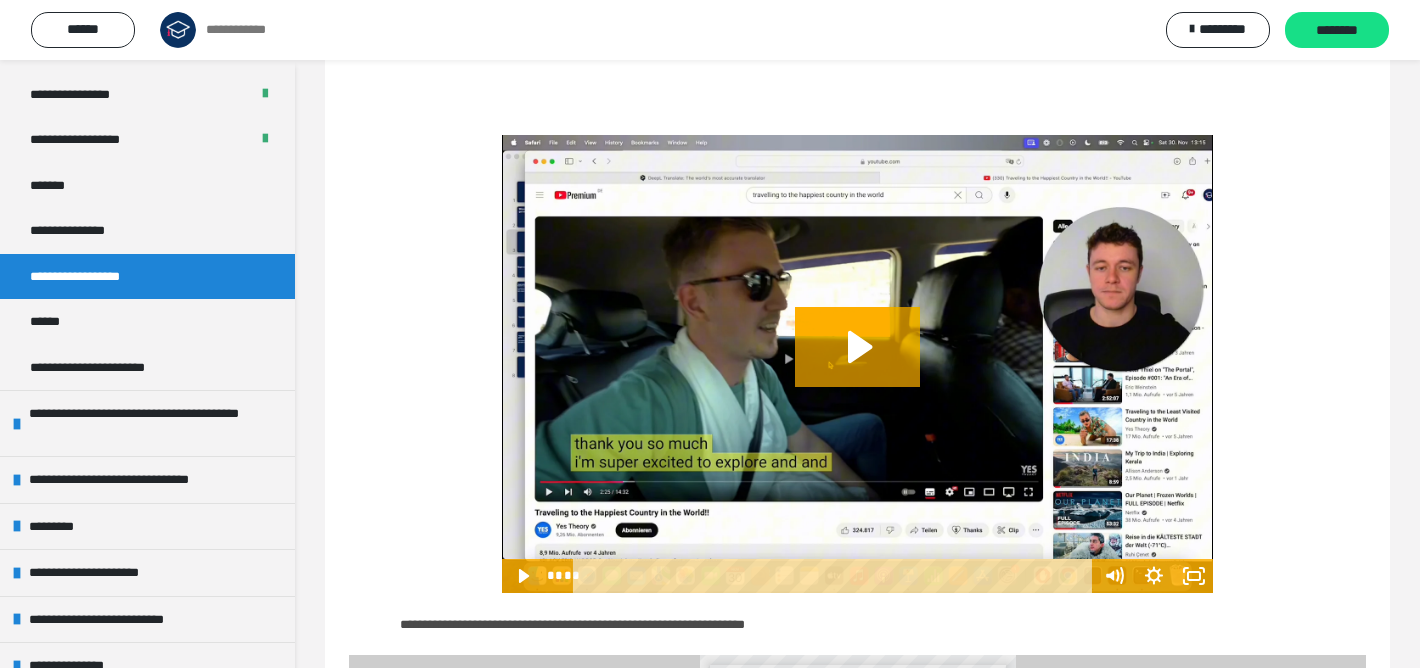 scroll, scrollTop: 621, scrollLeft: 0, axis: vertical 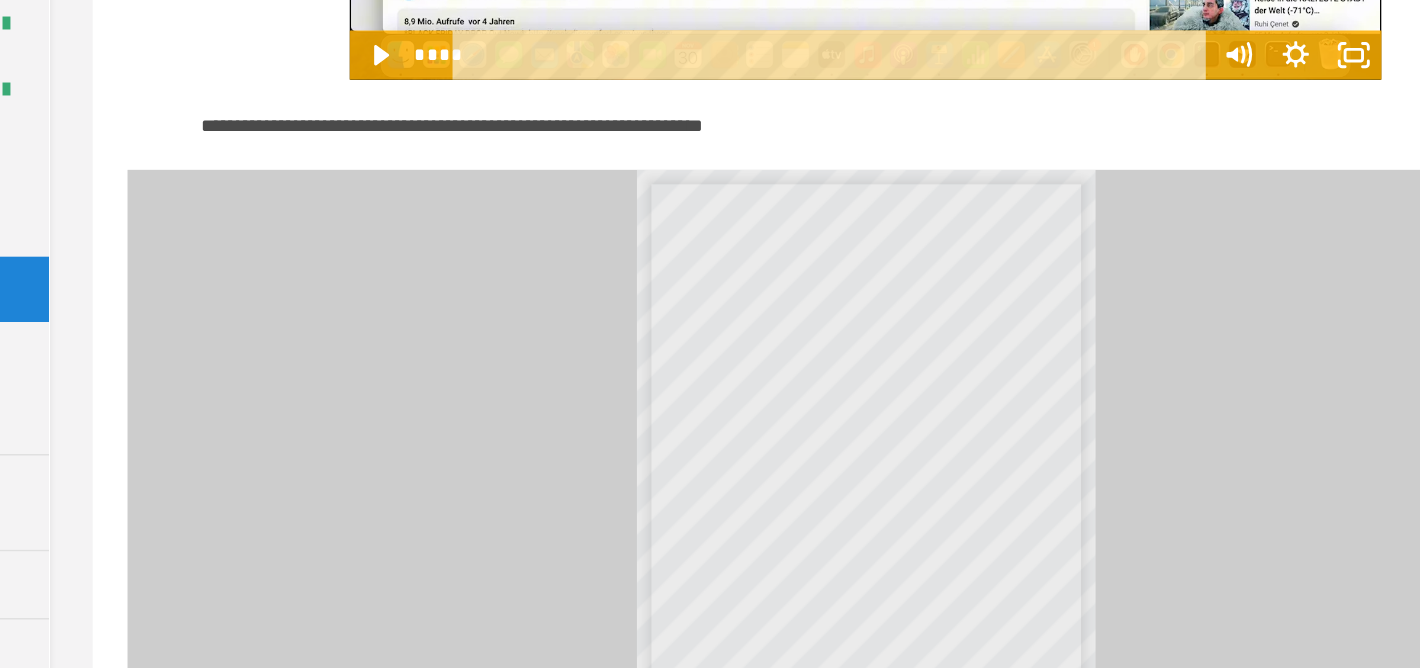 click on "**********" at bounding box center [857, 163] 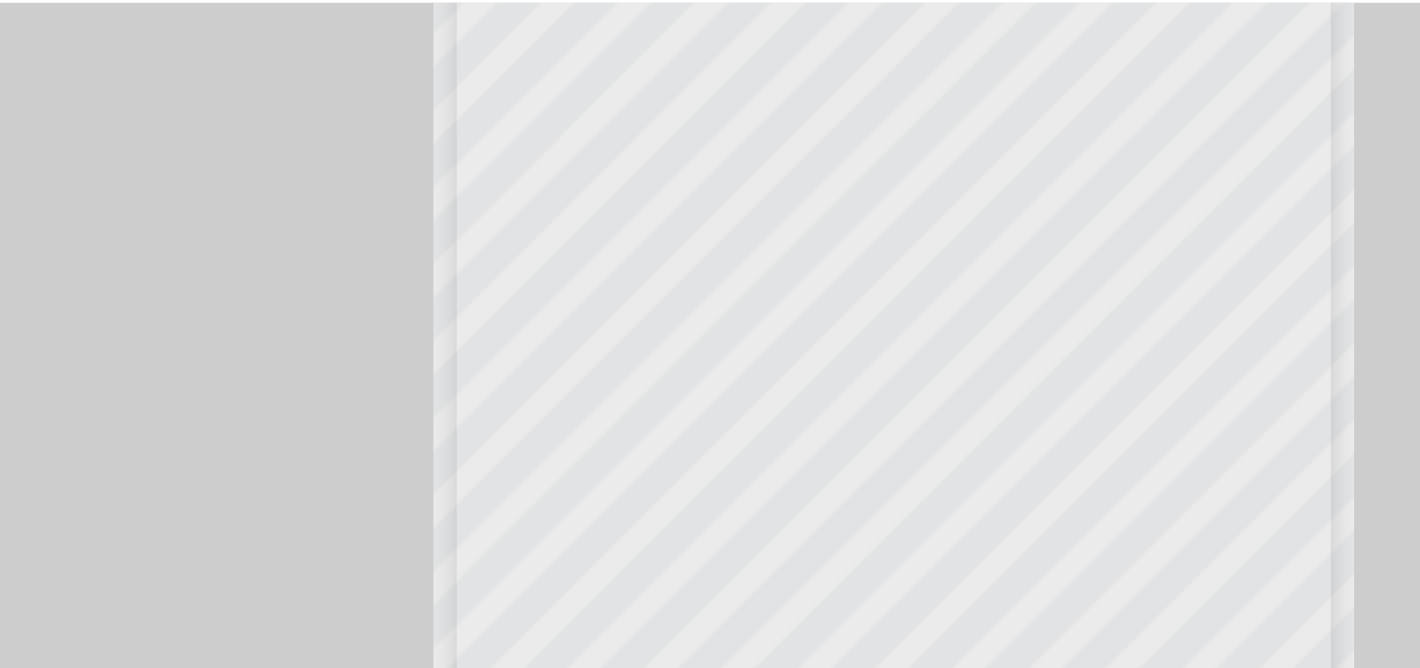 scroll, scrollTop: 142, scrollLeft: 0, axis: vertical 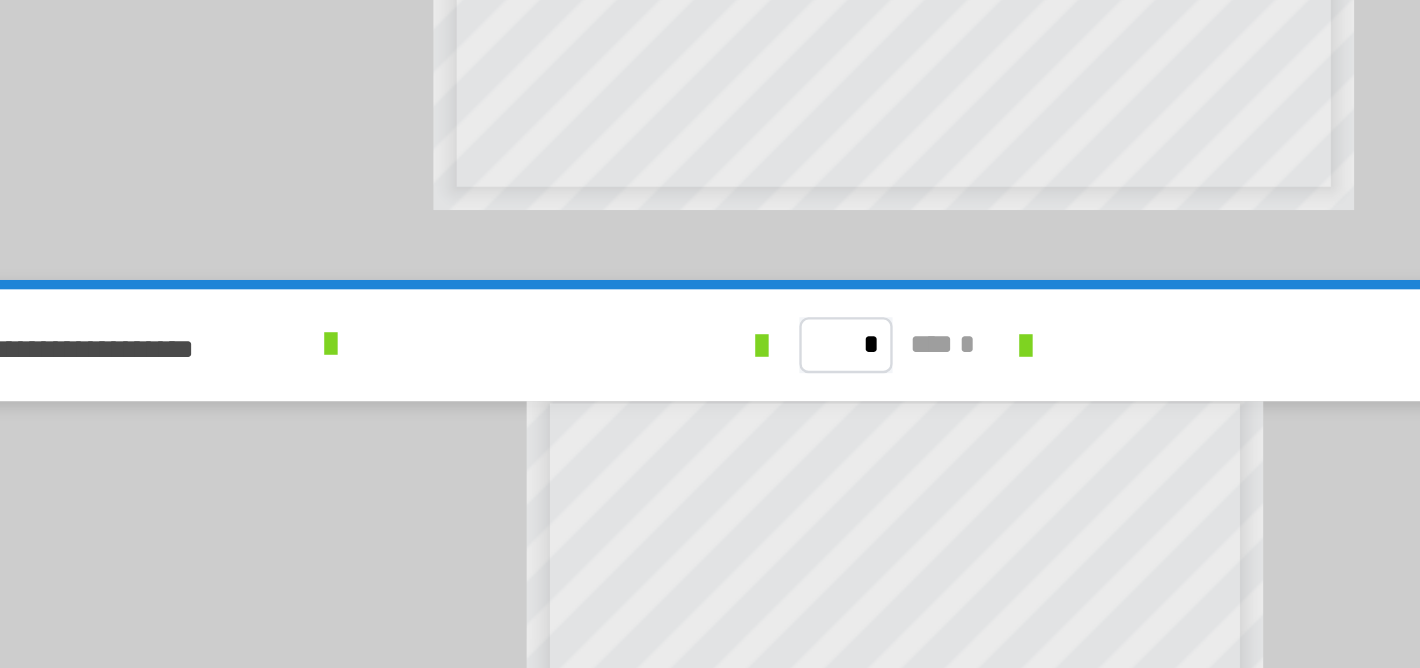 click on "*" at bounding box center [748, 607] 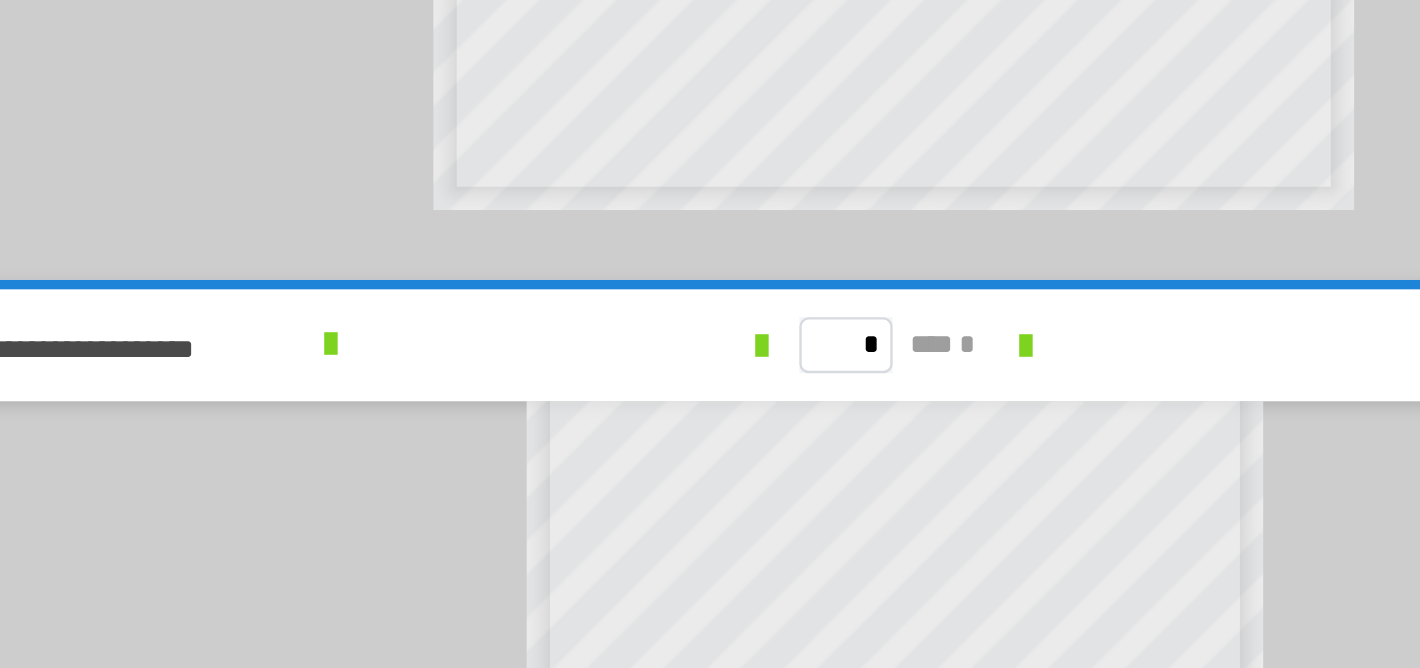 scroll, scrollTop: 60, scrollLeft: 0, axis: vertical 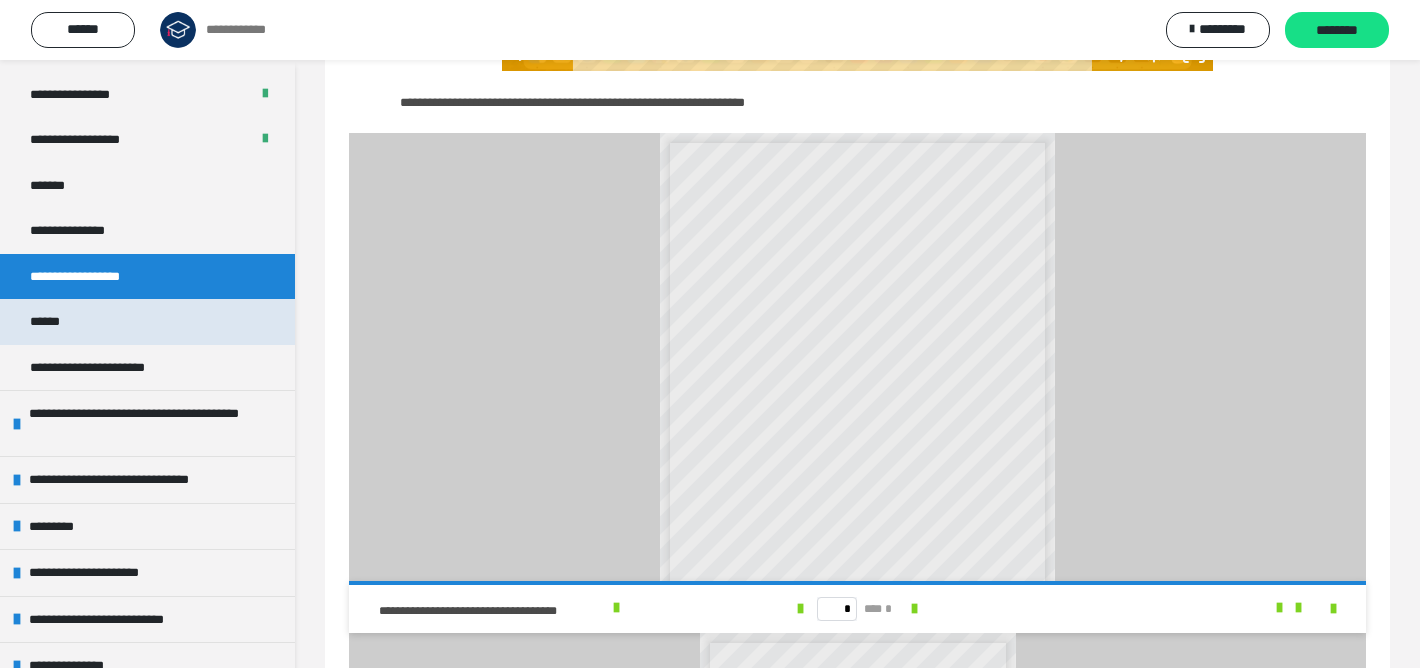 click on "******" at bounding box center [54, 322] 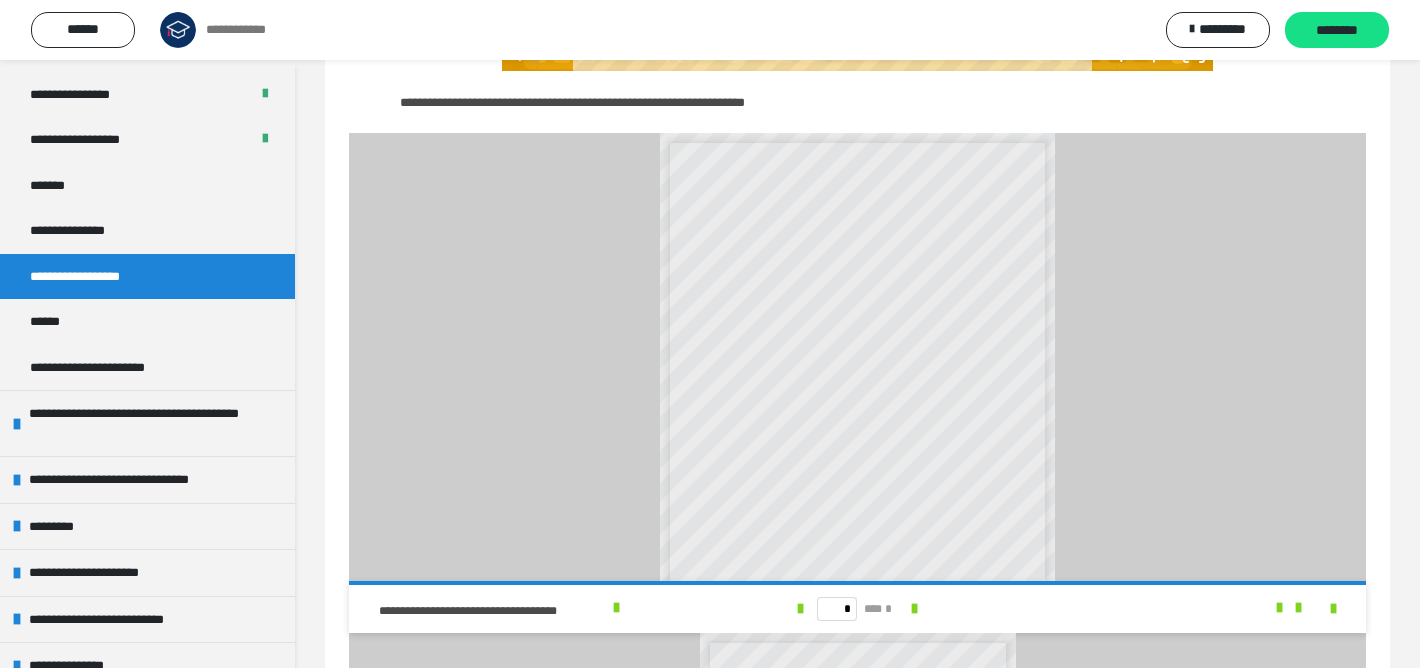 click on "******" at bounding box center (54, 322) 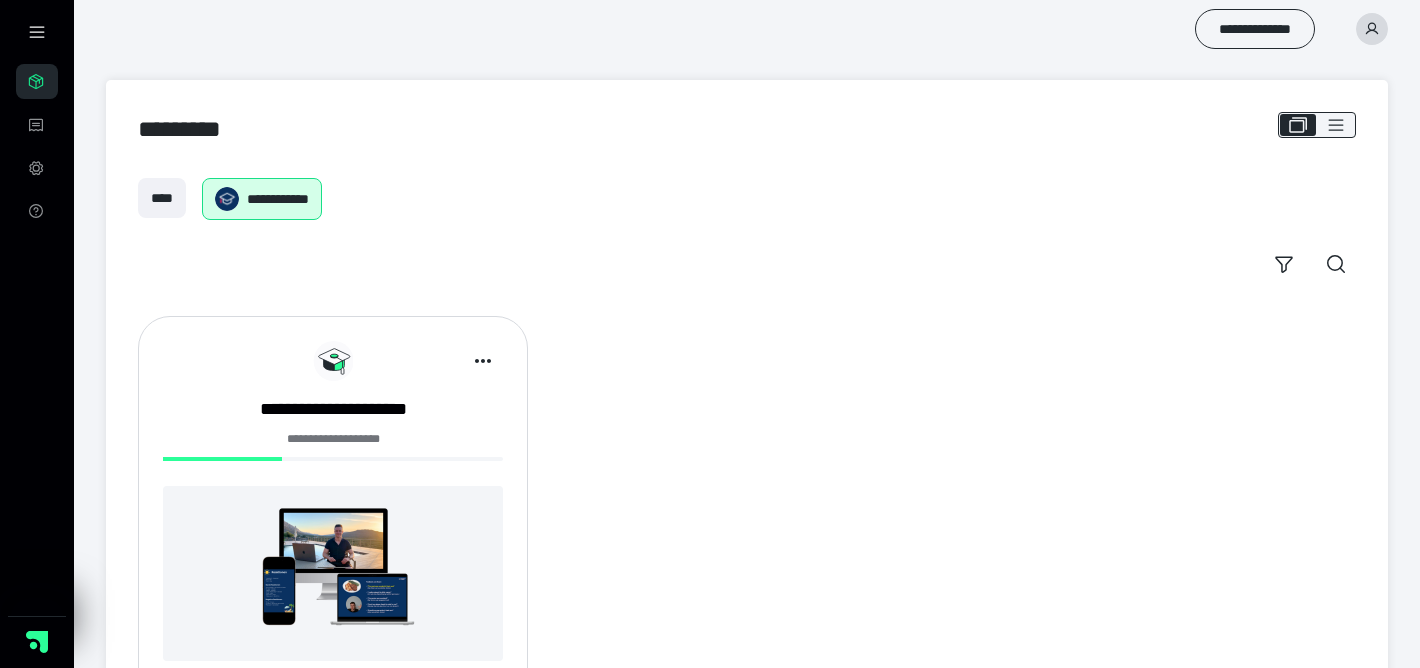 scroll, scrollTop: 114, scrollLeft: 0, axis: vertical 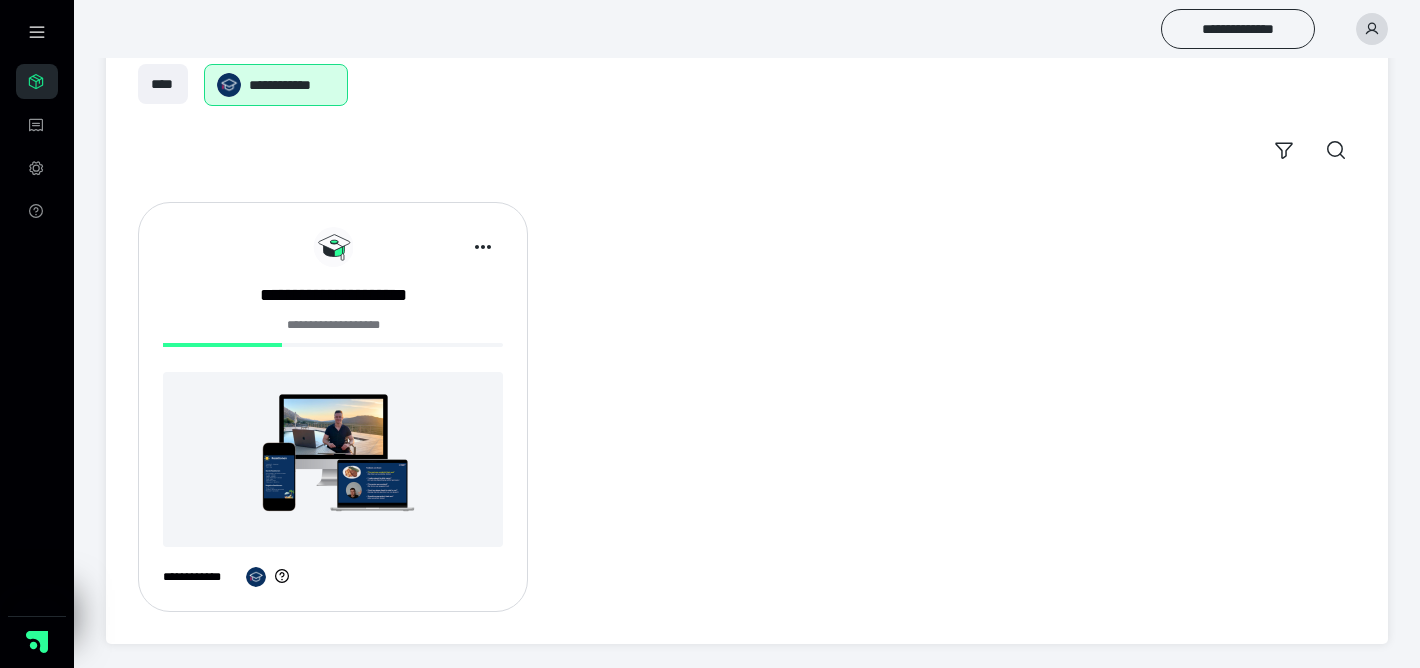 click 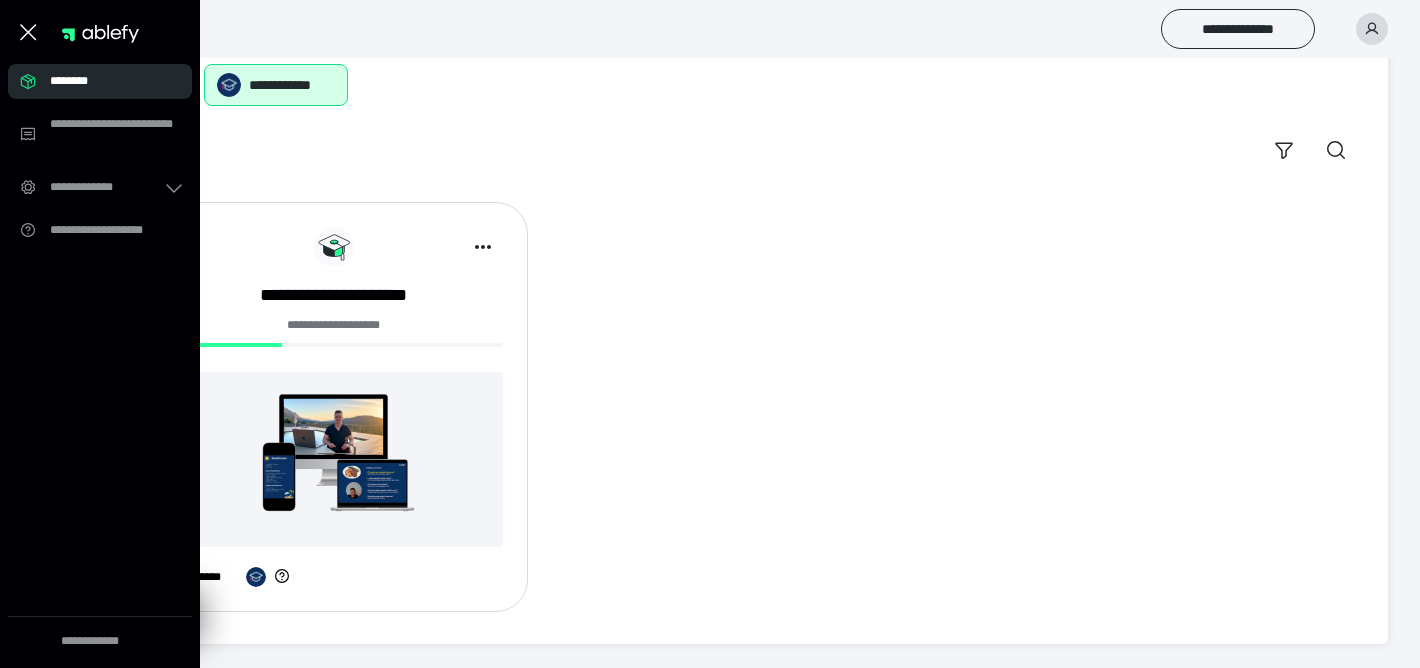 click on "********" at bounding box center (106, 81) 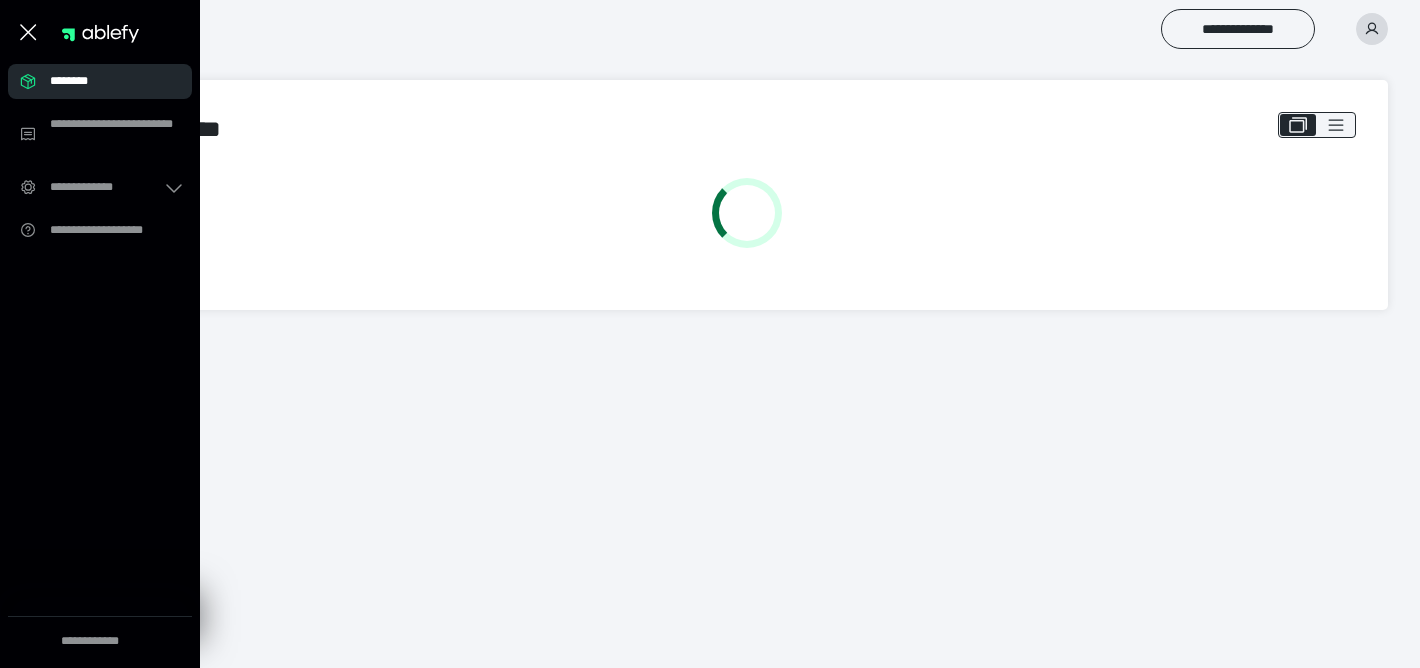 scroll, scrollTop: 0, scrollLeft: 0, axis: both 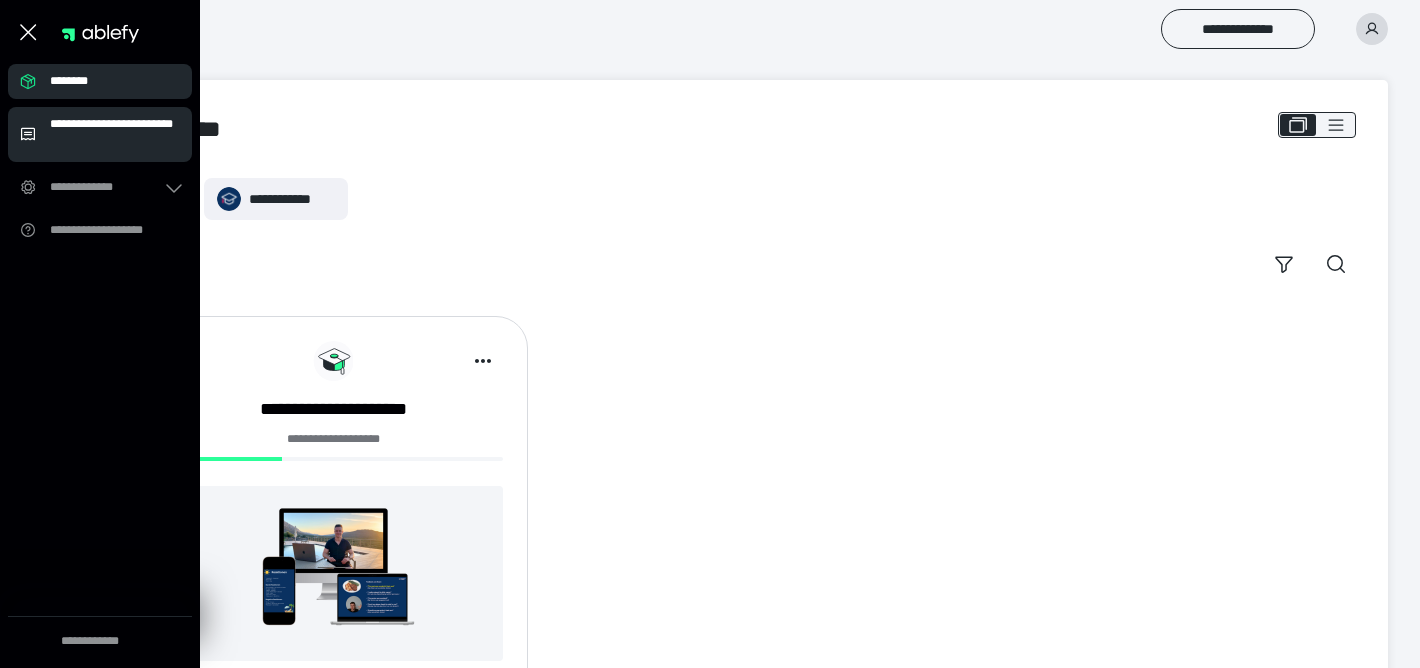 click on "**********" at bounding box center (115, 134) 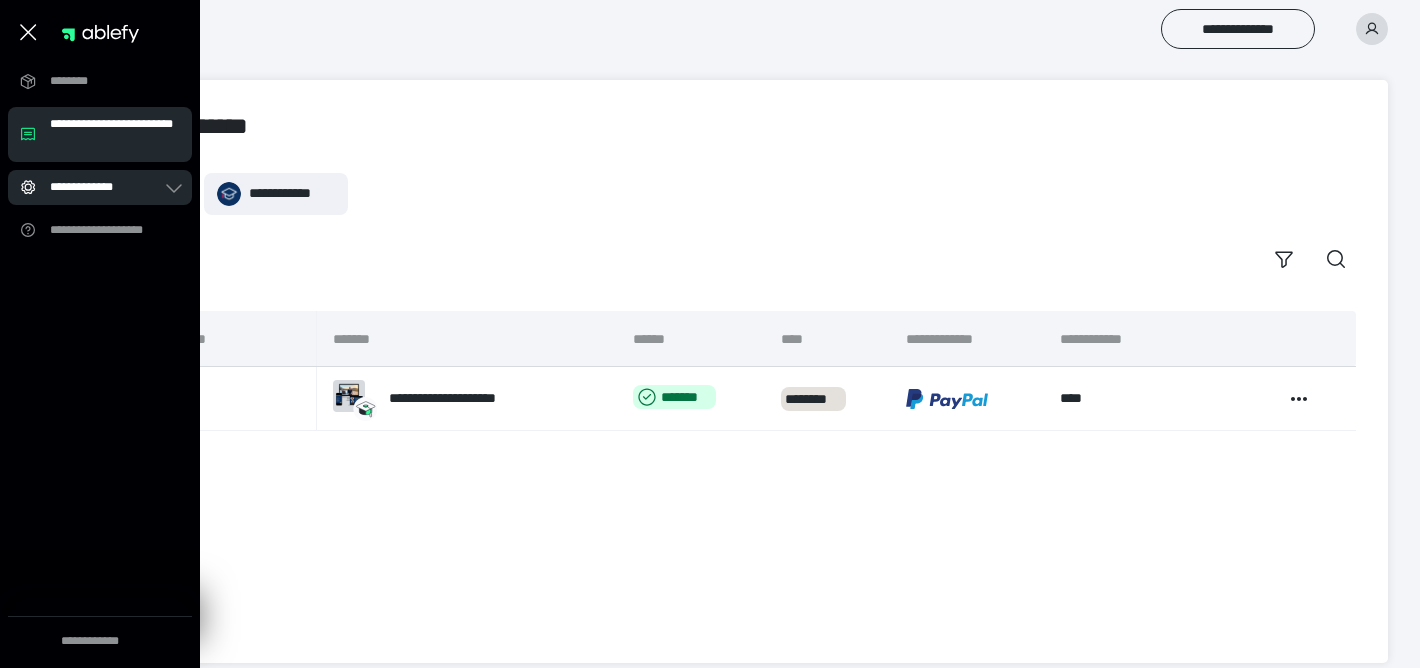 click on "**********" at bounding box center [106, 187] 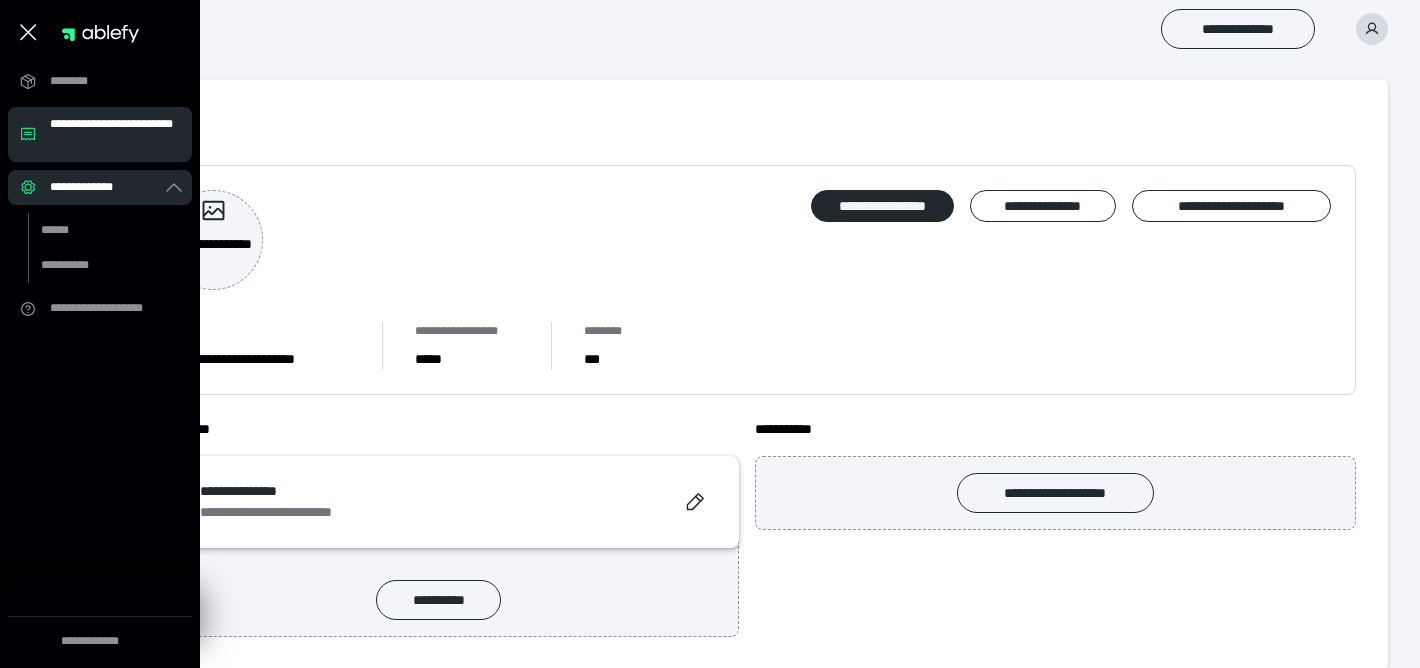 click on "**********" at bounding box center (100, 366) 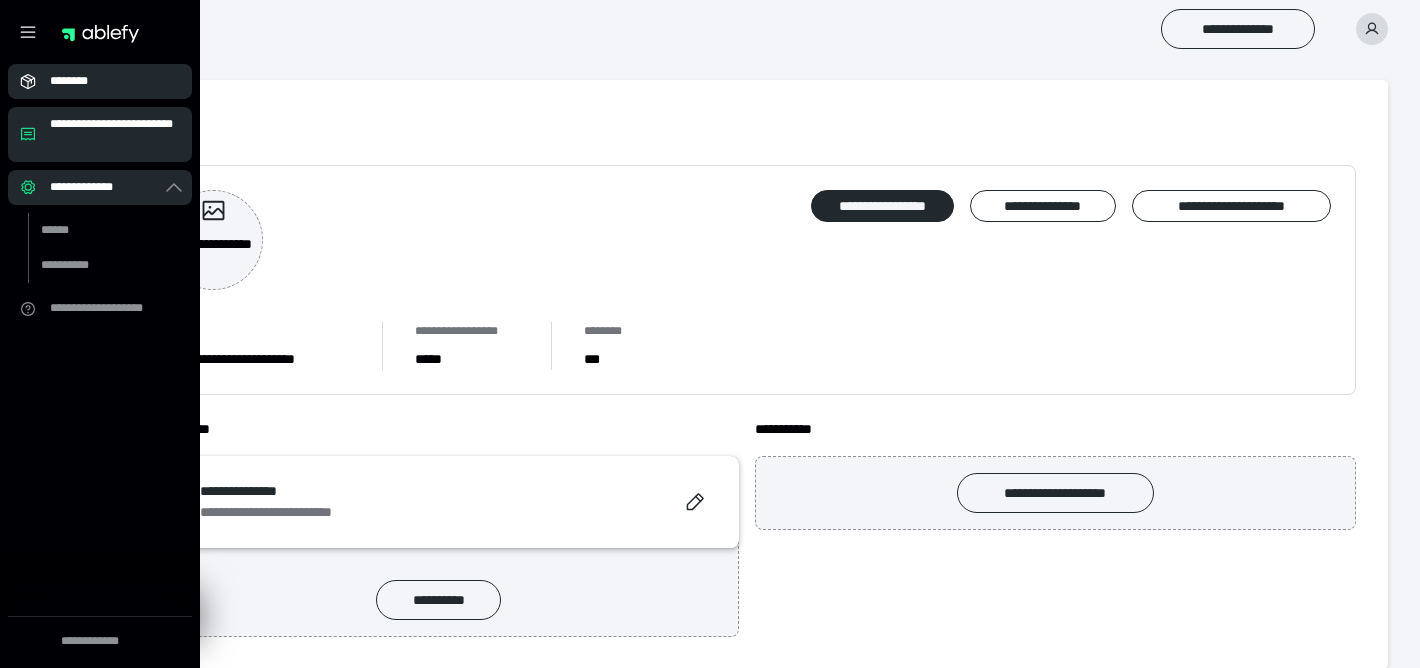 click 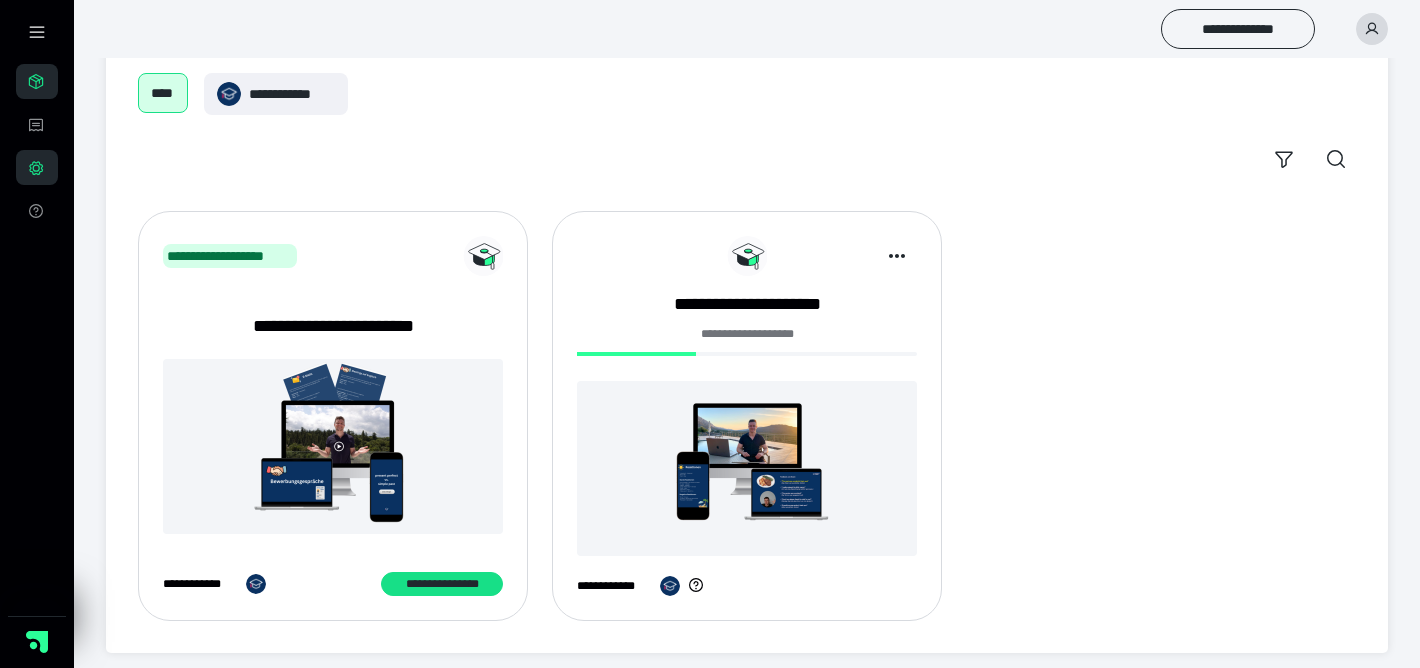 scroll, scrollTop: 113, scrollLeft: 0, axis: vertical 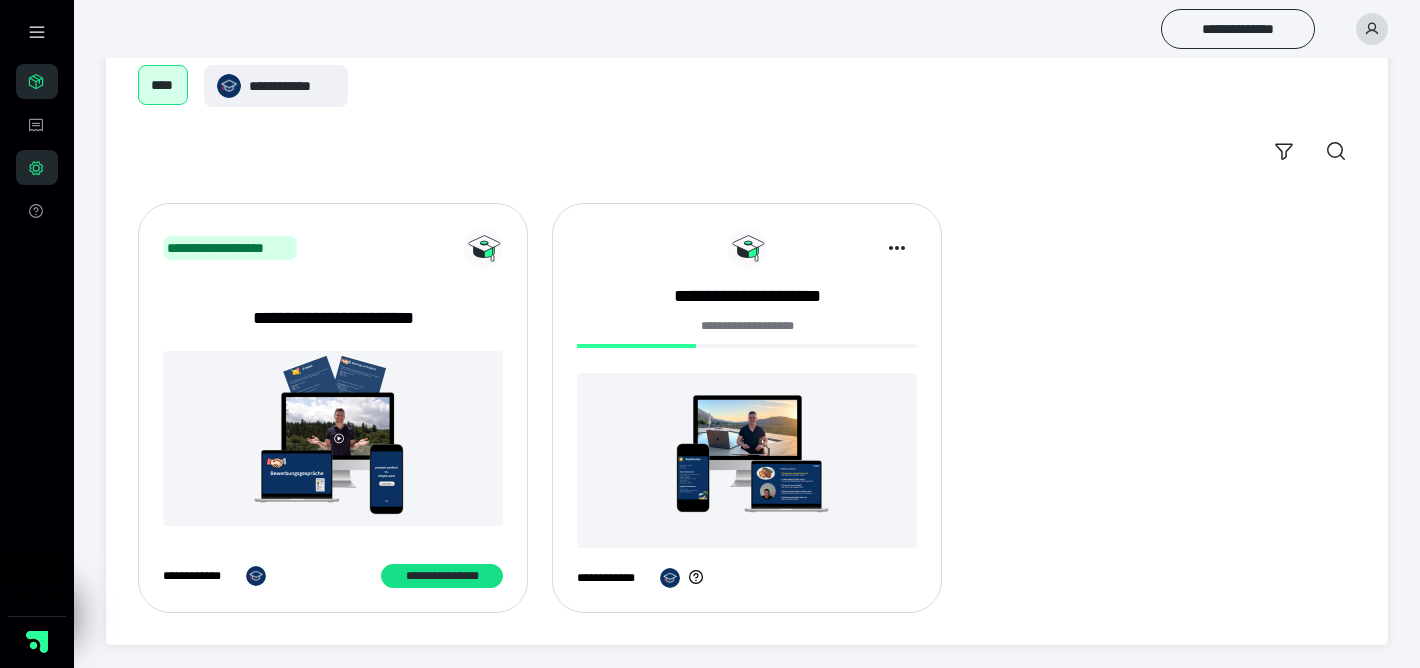click on "**********" at bounding box center [747, 416] 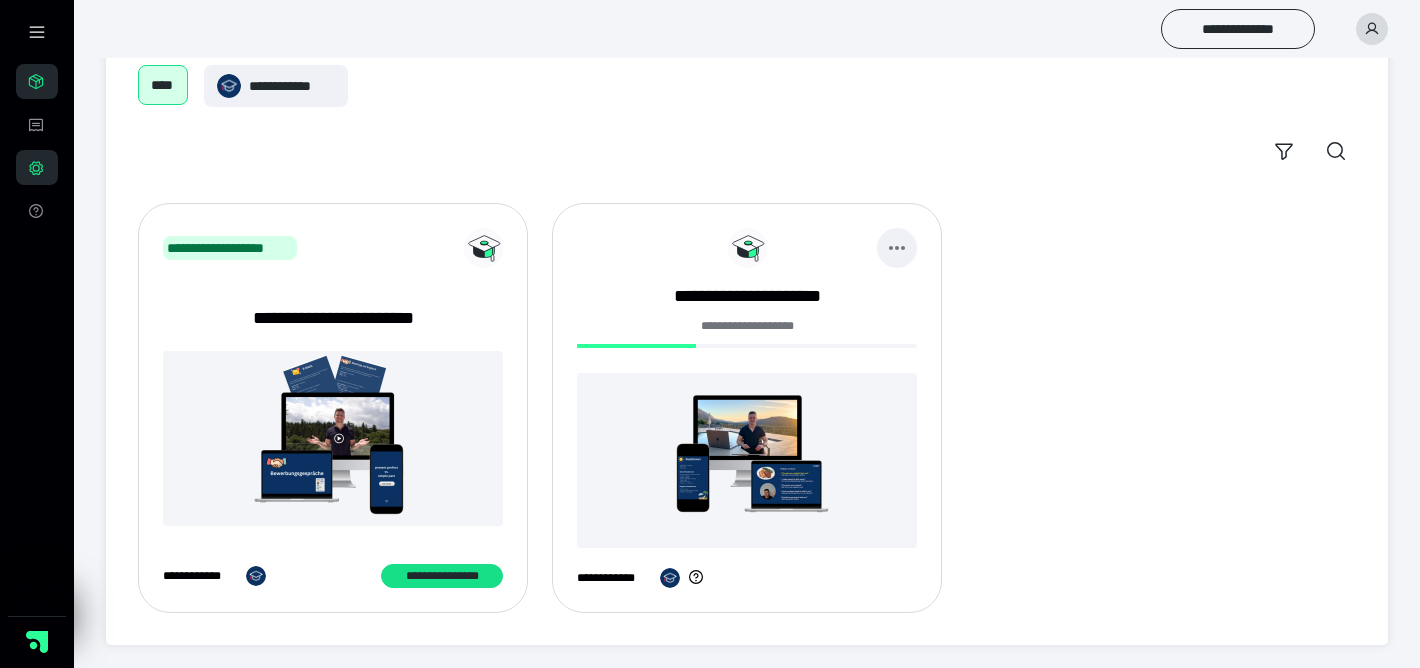 click 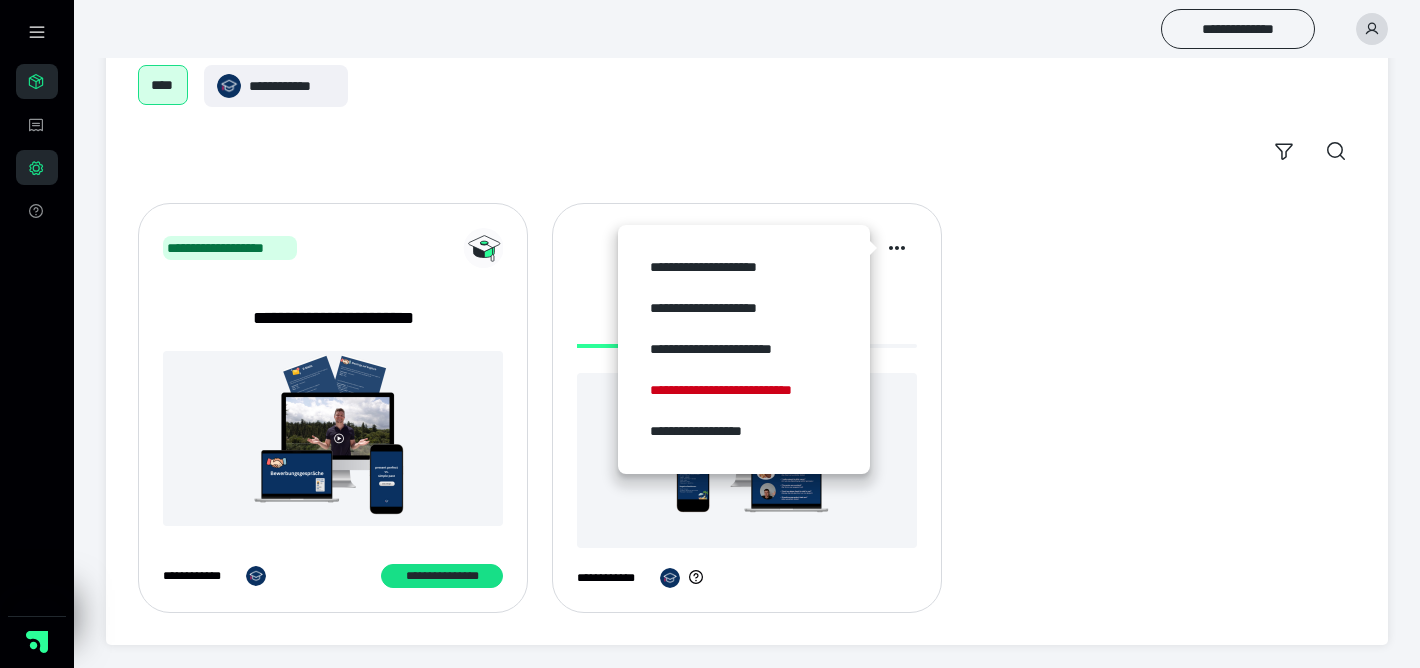 click on "**********" at bounding box center [747, 408] 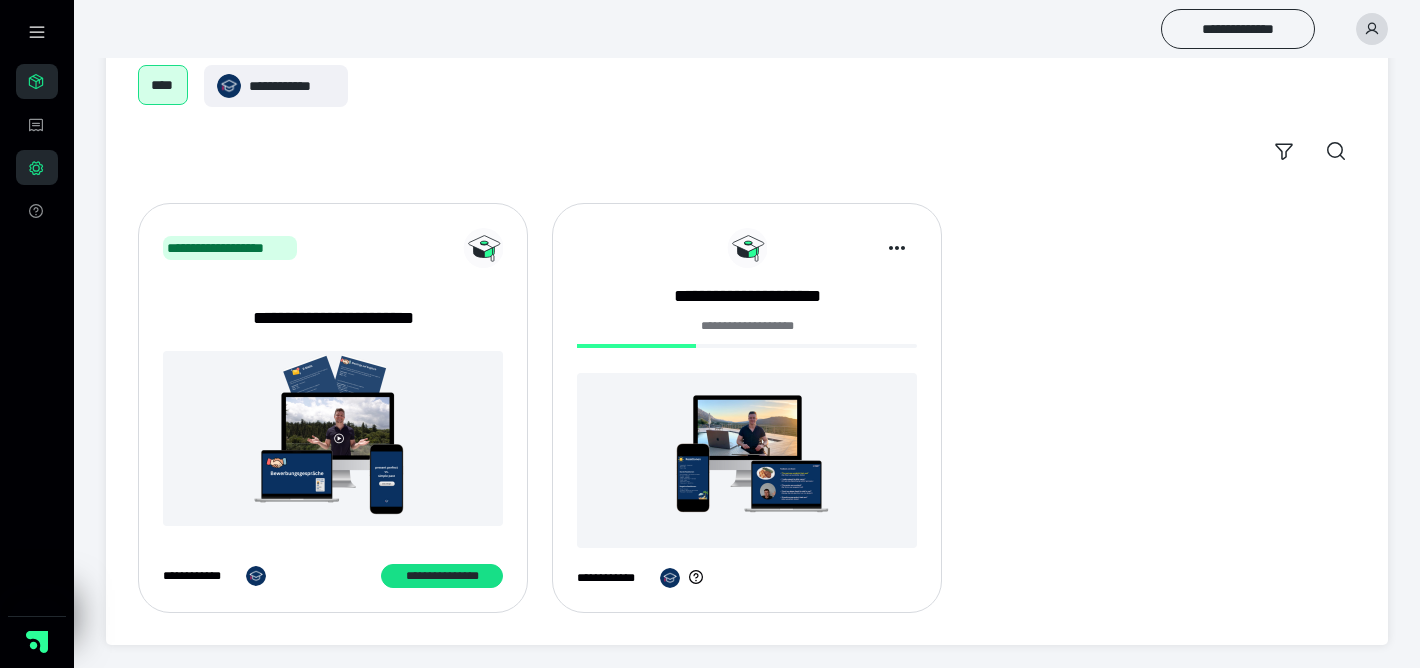 scroll, scrollTop: 114, scrollLeft: 0, axis: vertical 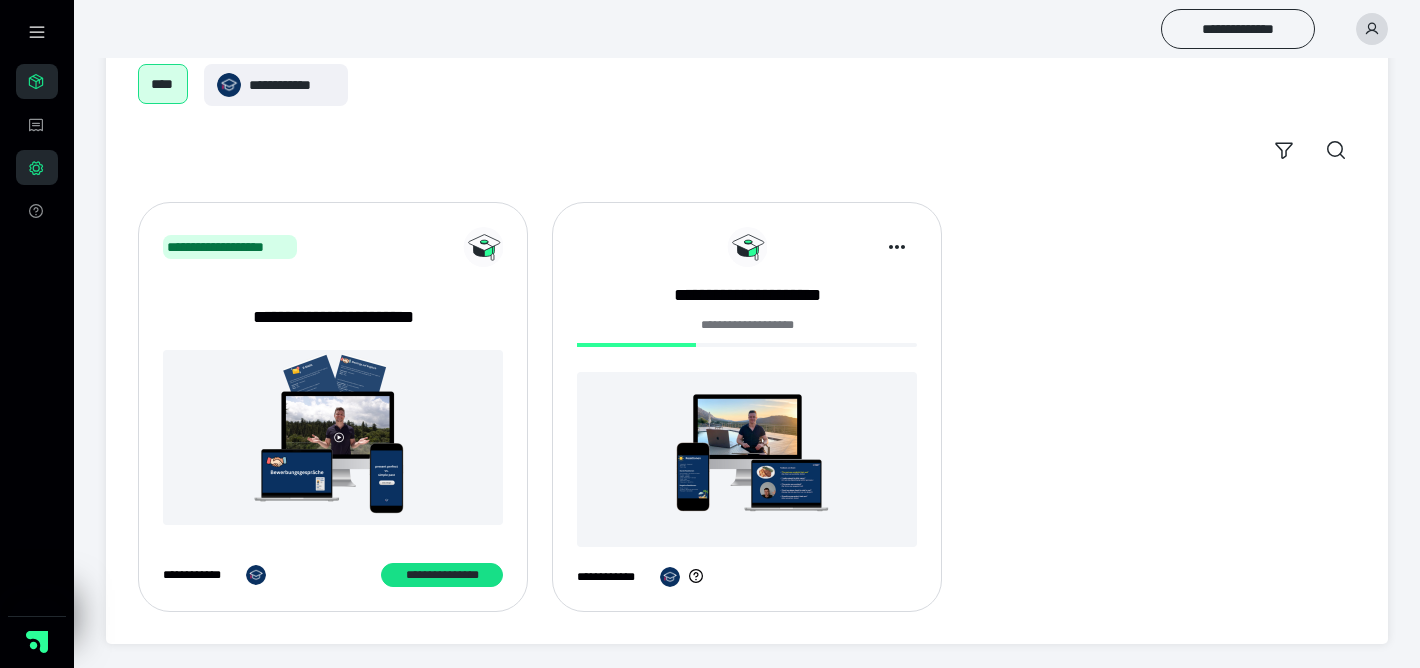 click on "**********" at bounding box center [747, 325] 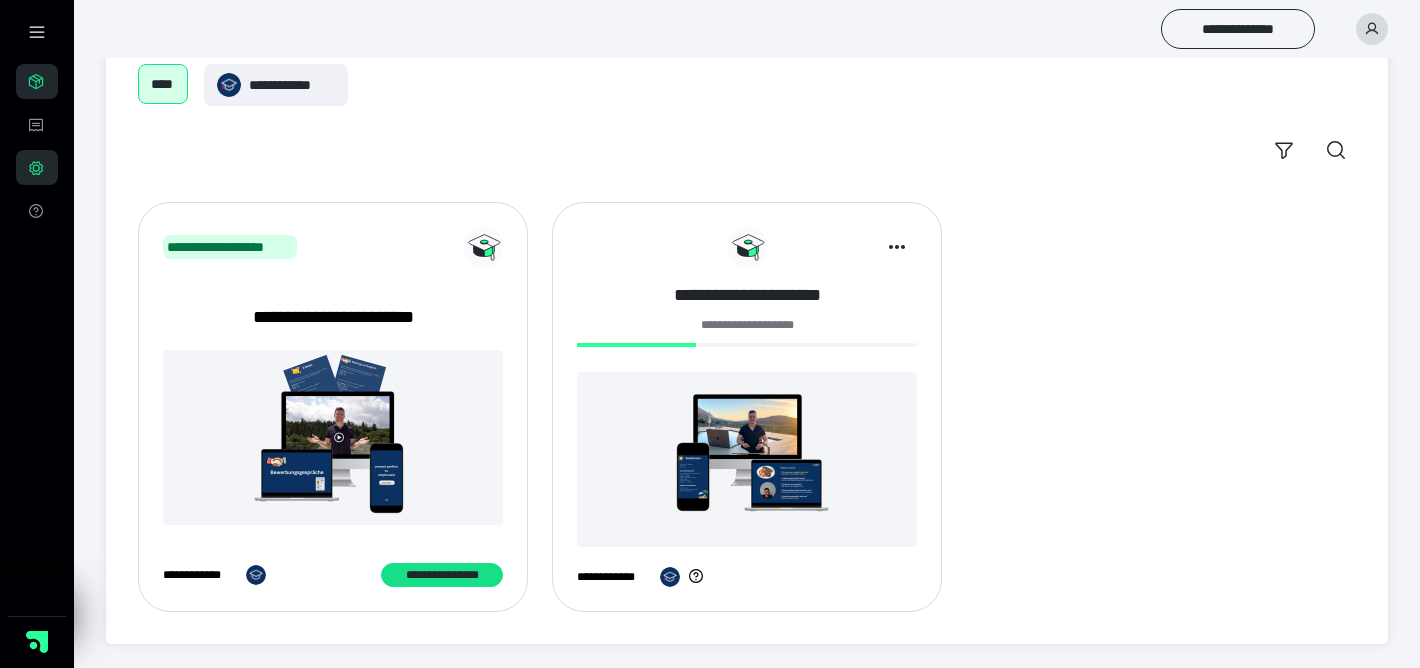 click on "**********" at bounding box center [747, 295] 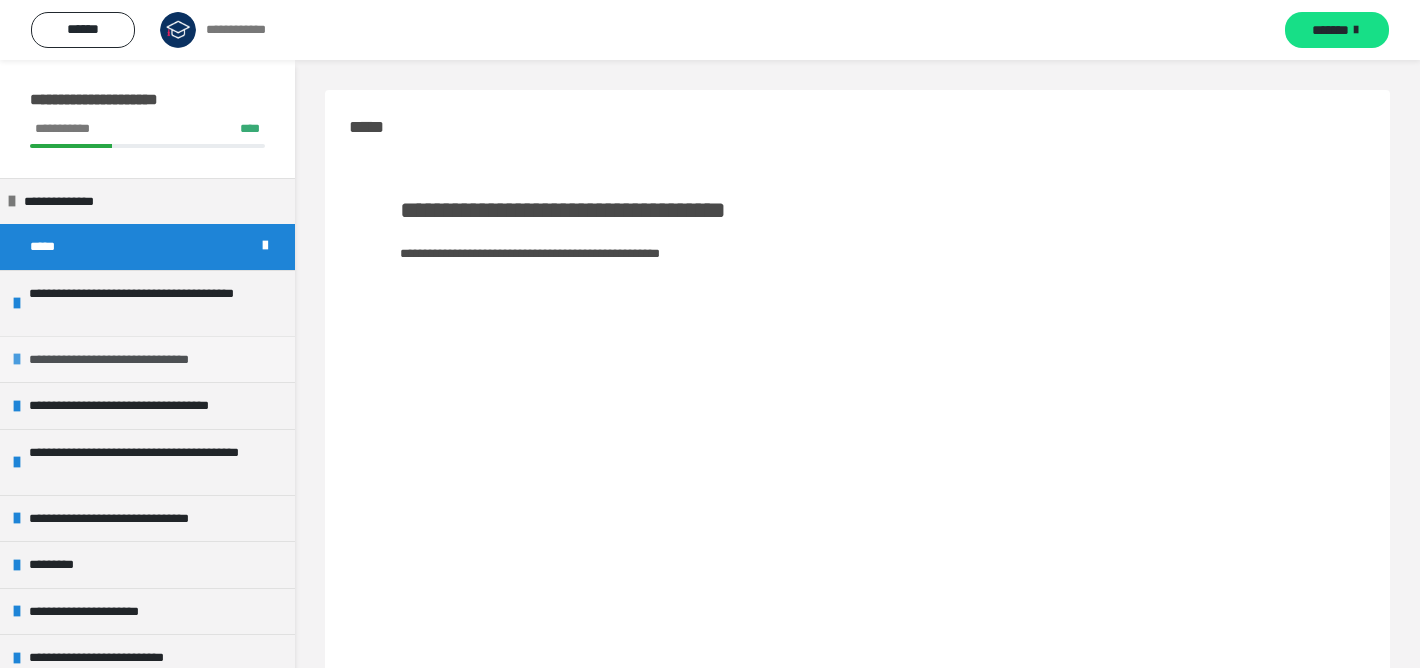 scroll, scrollTop: 0, scrollLeft: 0, axis: both 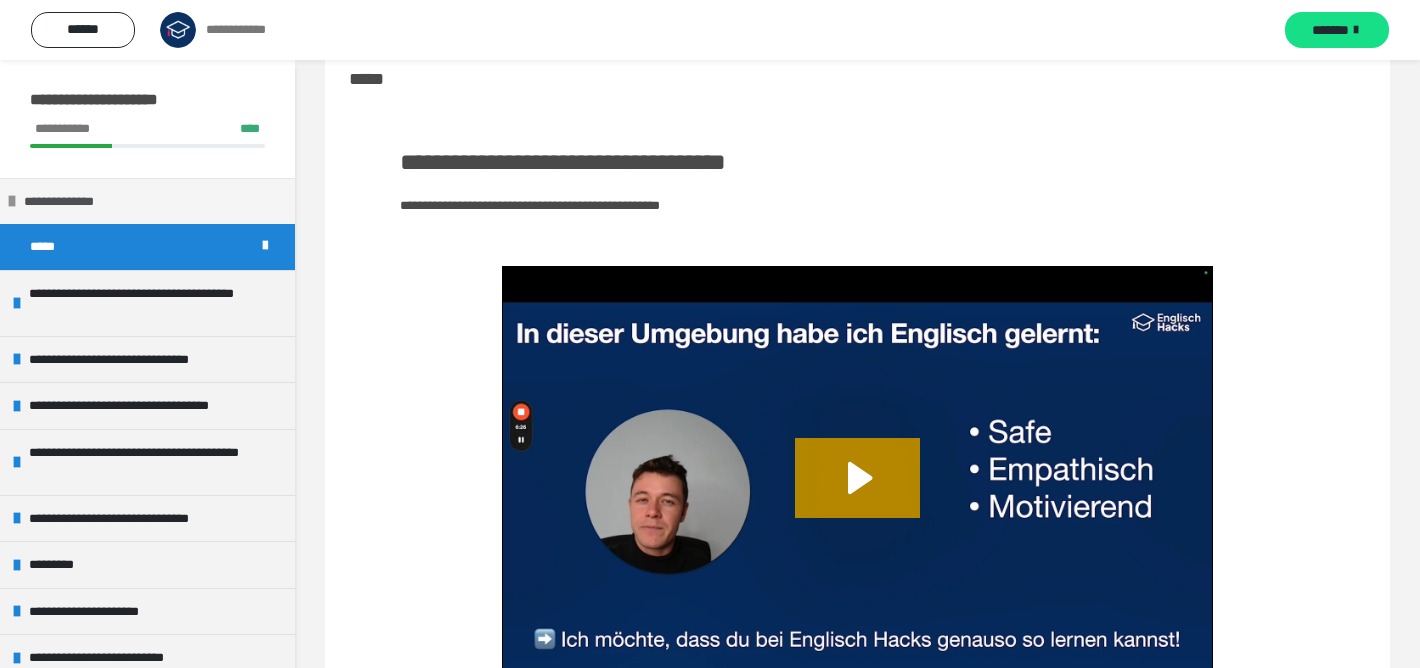click on "**********" at bounding box center [73, 202] 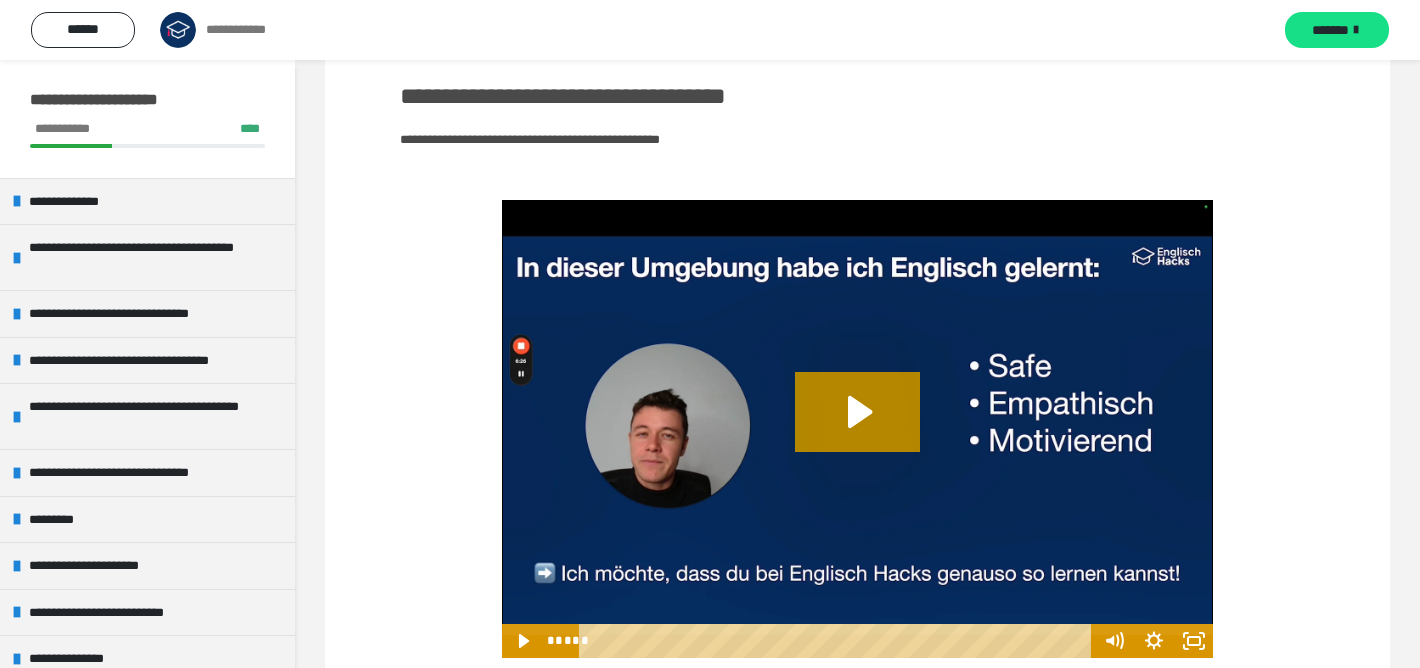 scroll, scrollTop: 160, scrollLeft: 0, axis: vertical 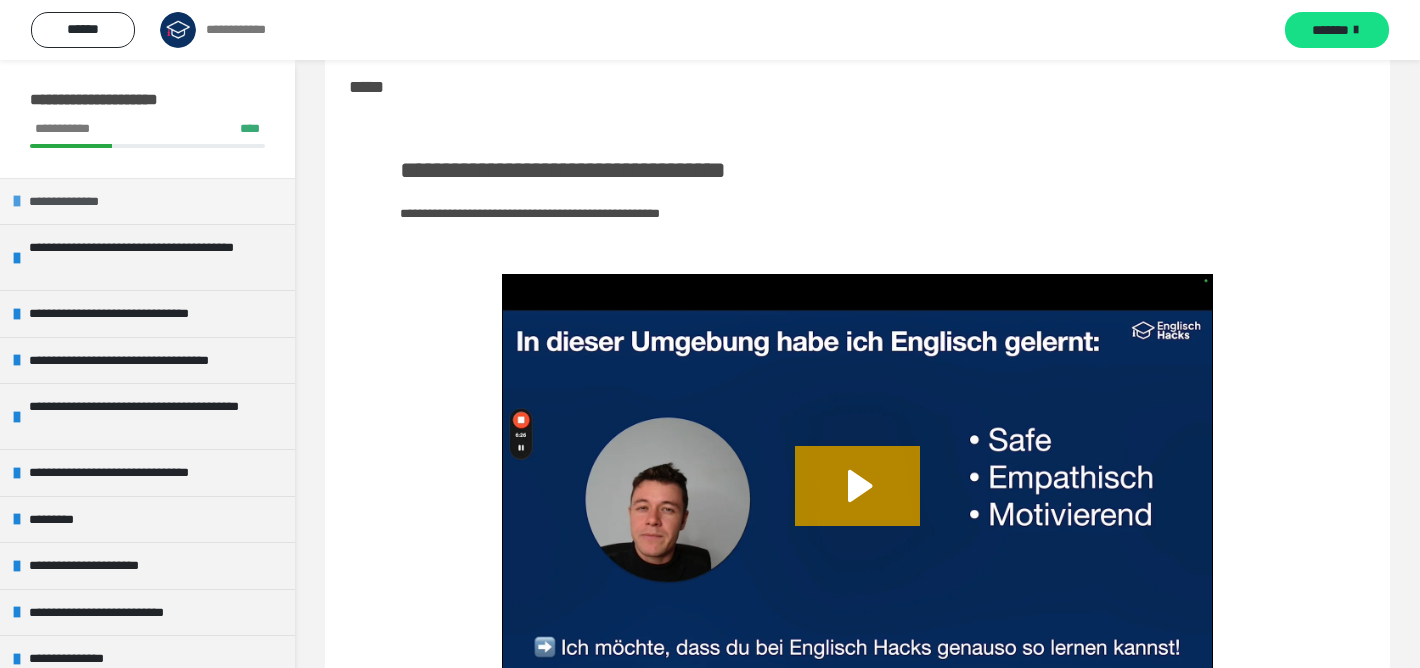 click on "**********" at bounding box center (78, 202) 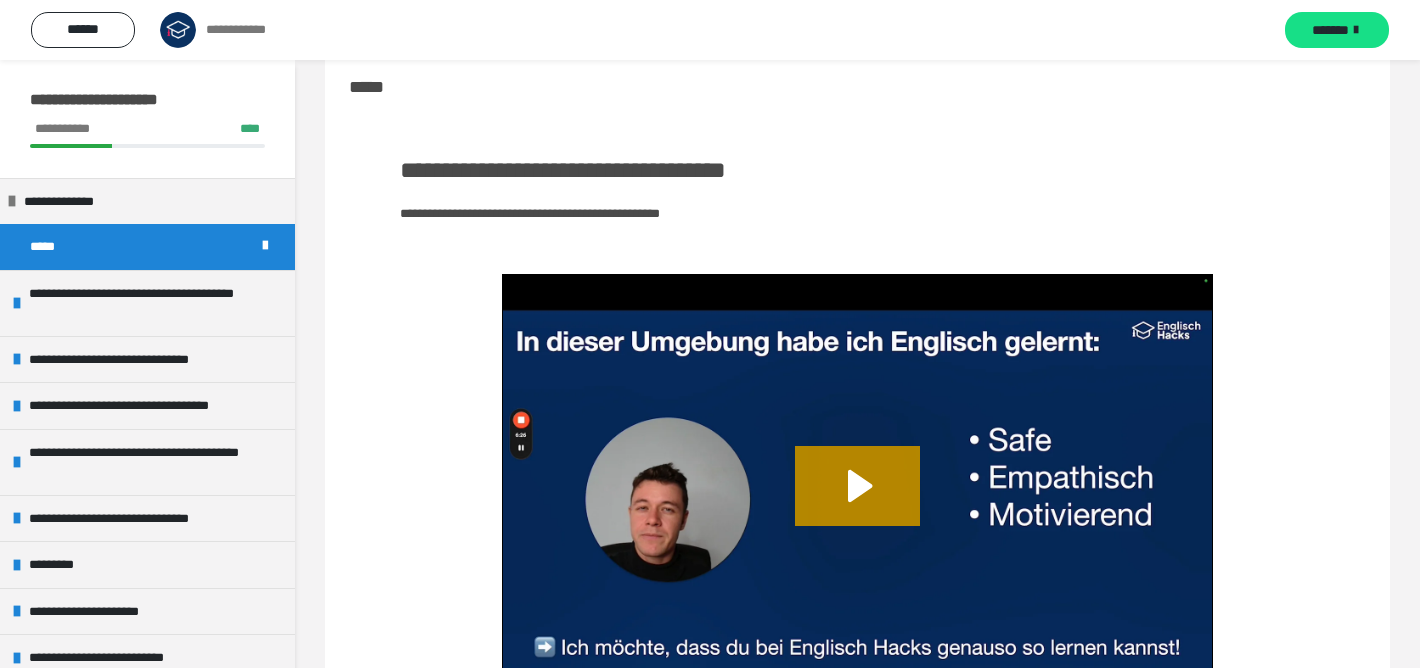 click on "*****" at bounding box center (45, 247) 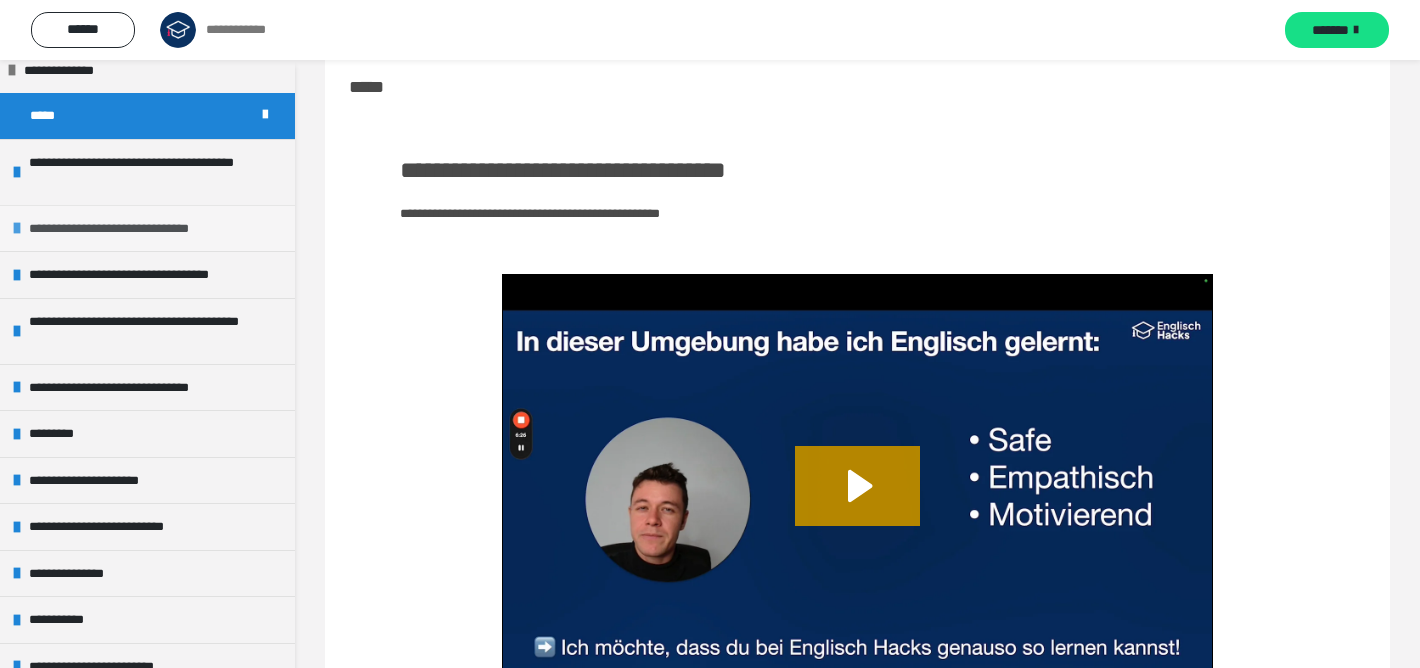 scroll, scrollTop: 204, scrollLeft: 0, axis: vertical 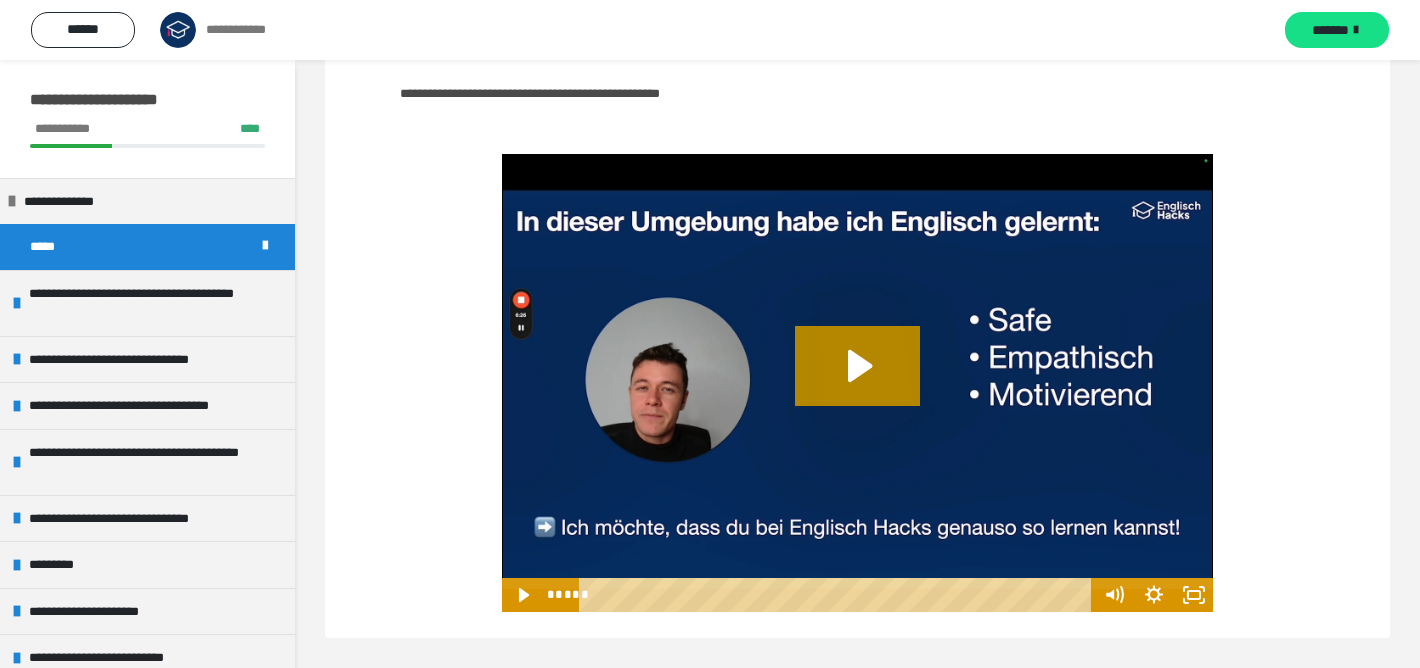 click on "**********" at bounding box center [147, 99] 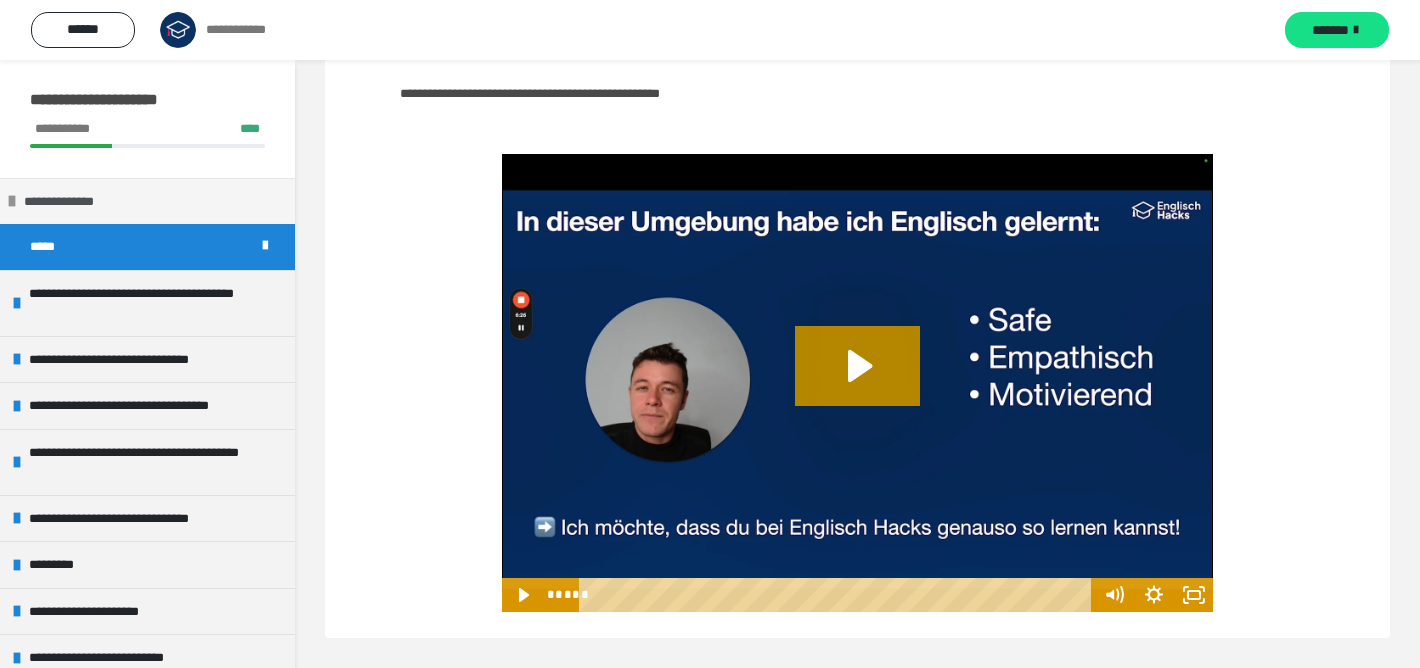 click at bounding box center (12, 201) 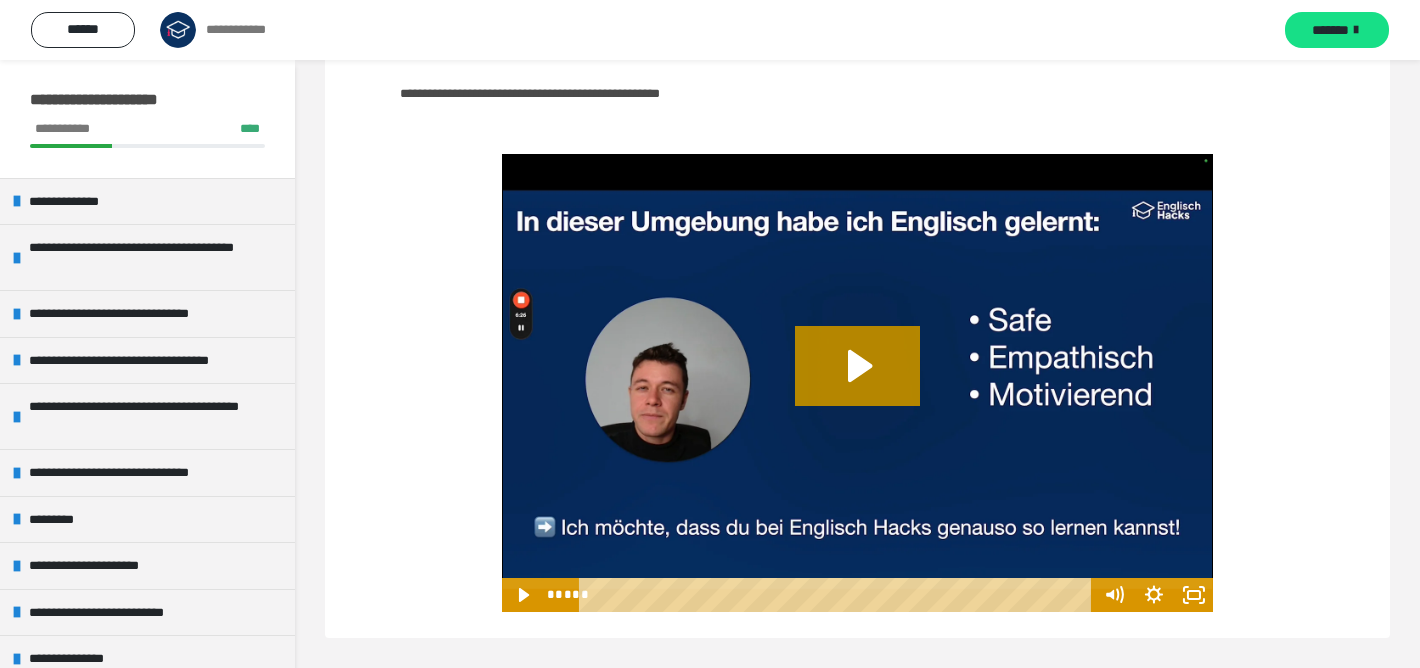 click on "**********" at bounding box center (857, 67) 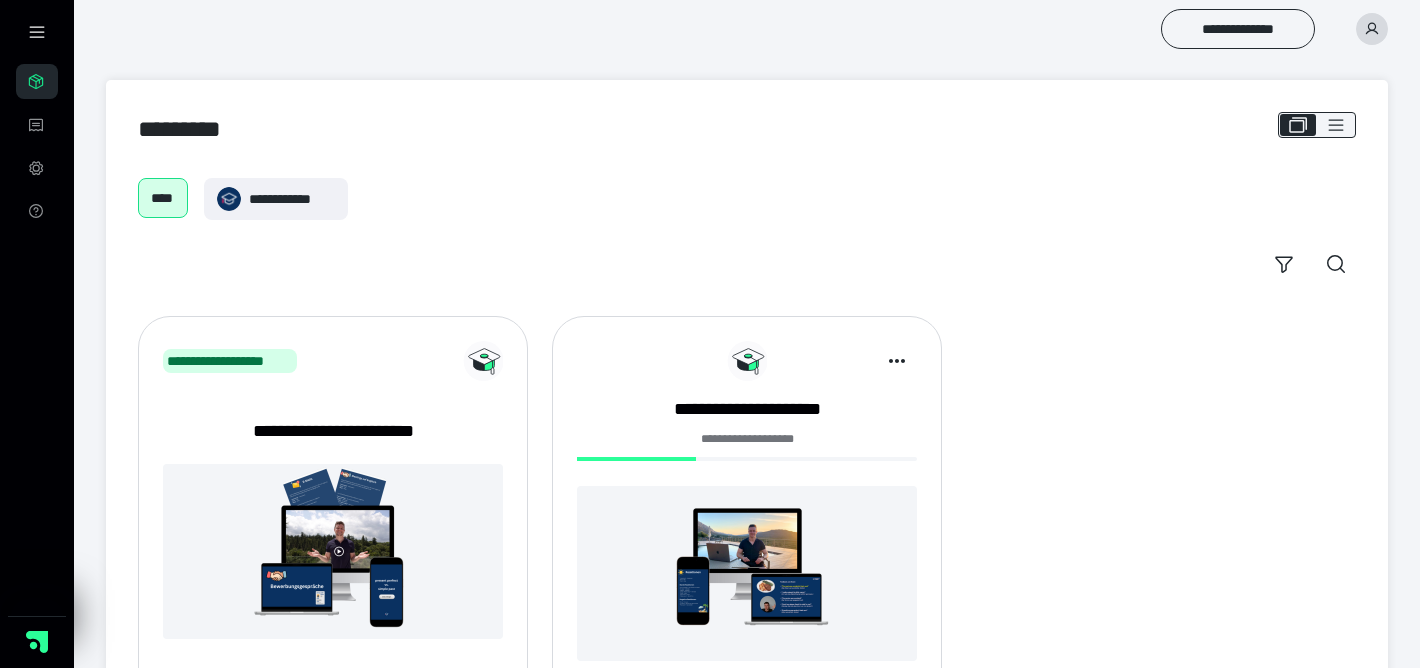 scroll, scrollTop: 0, scrollLeft: 0, axis: both 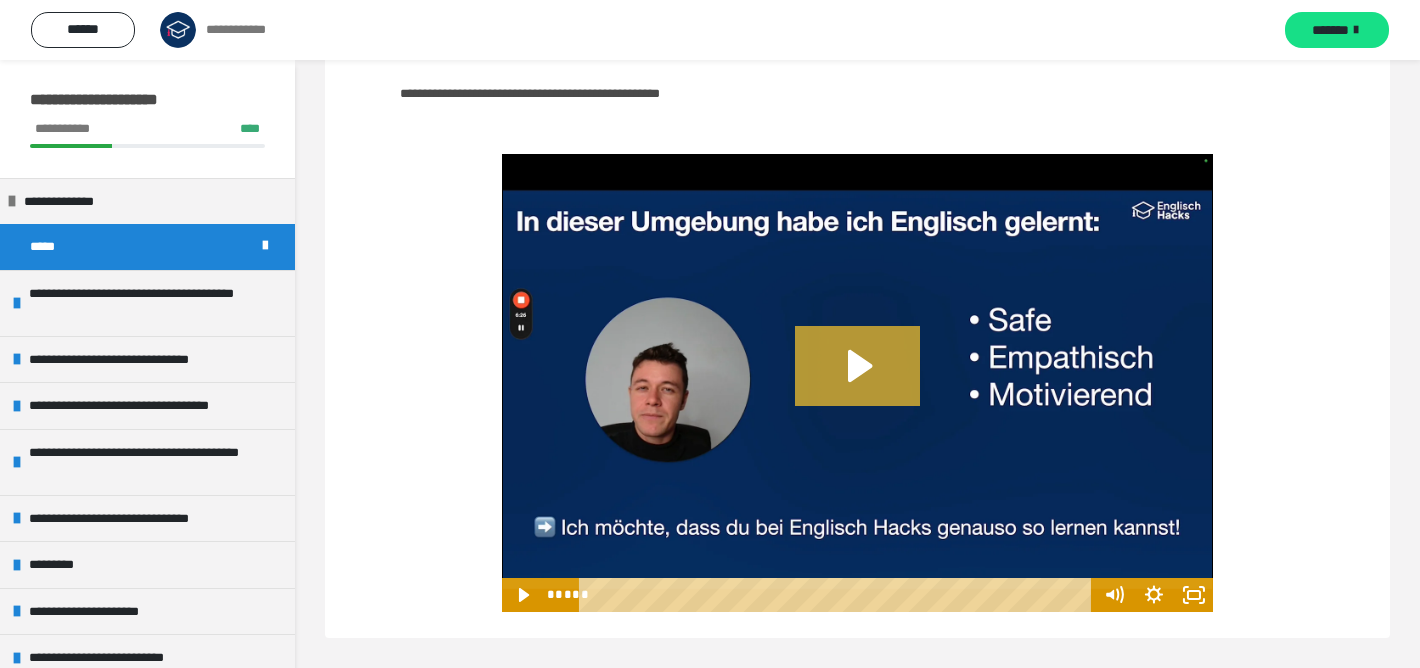 click 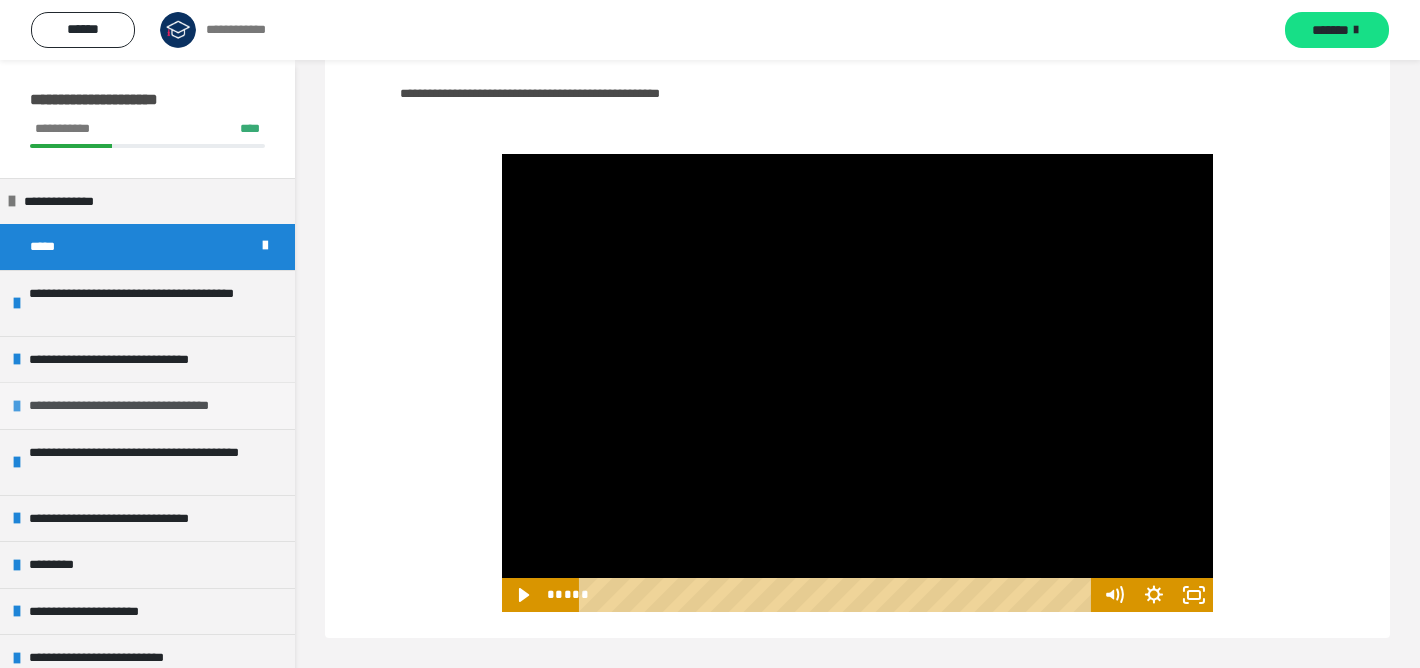 click on "**********" at bounding box center [149, 406] 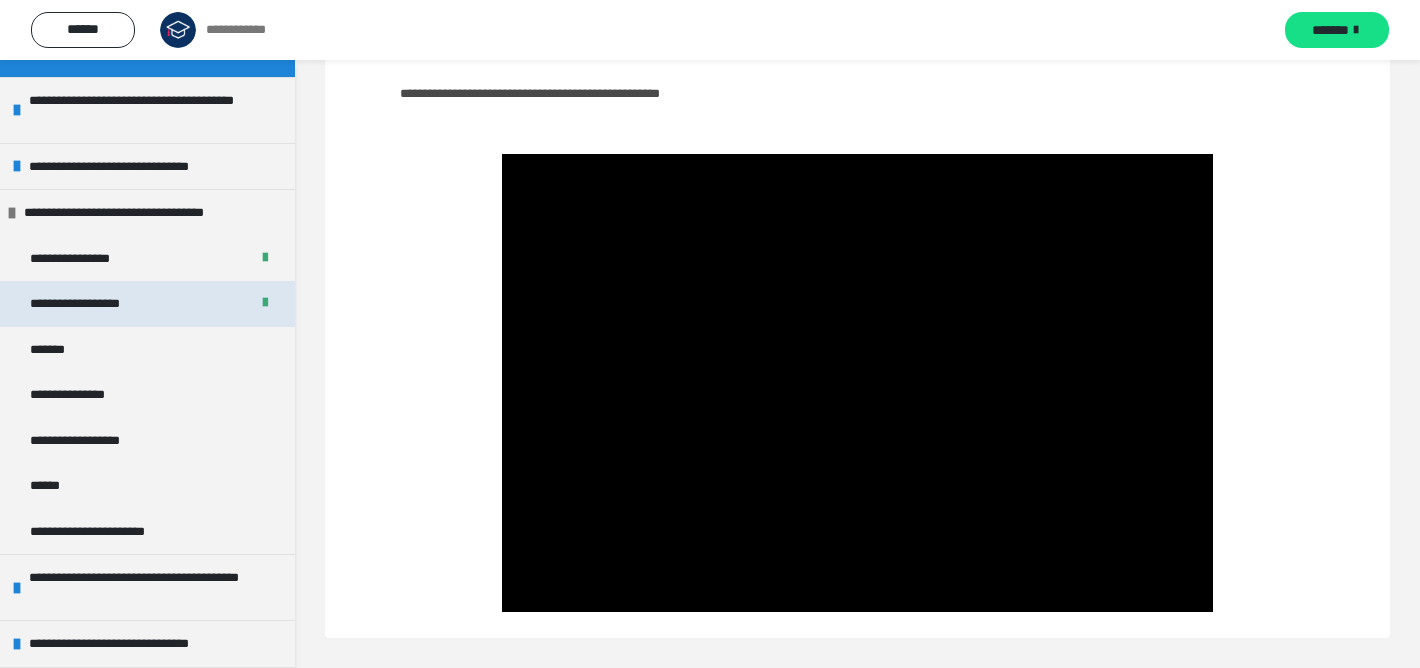 scroll, scrollTop: 196, scrollLeft: 0, axis: vertical 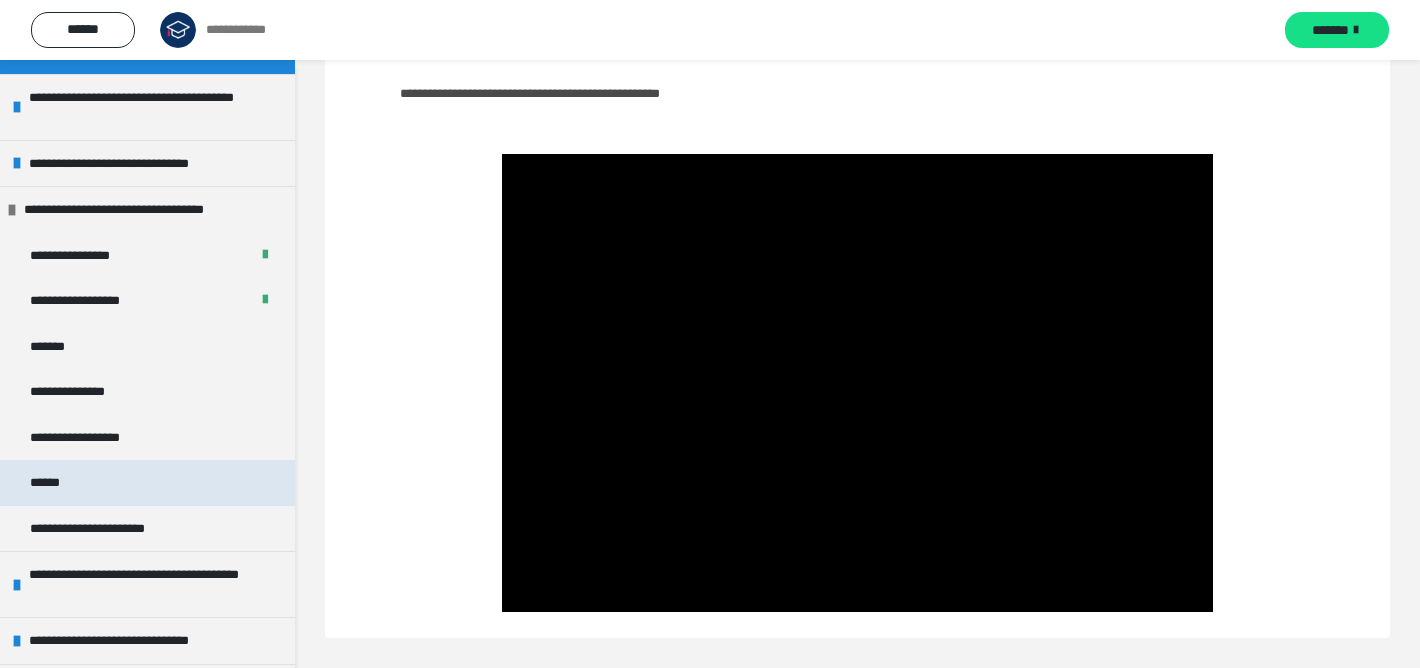 click on "******" at bounding box center [54, 483] 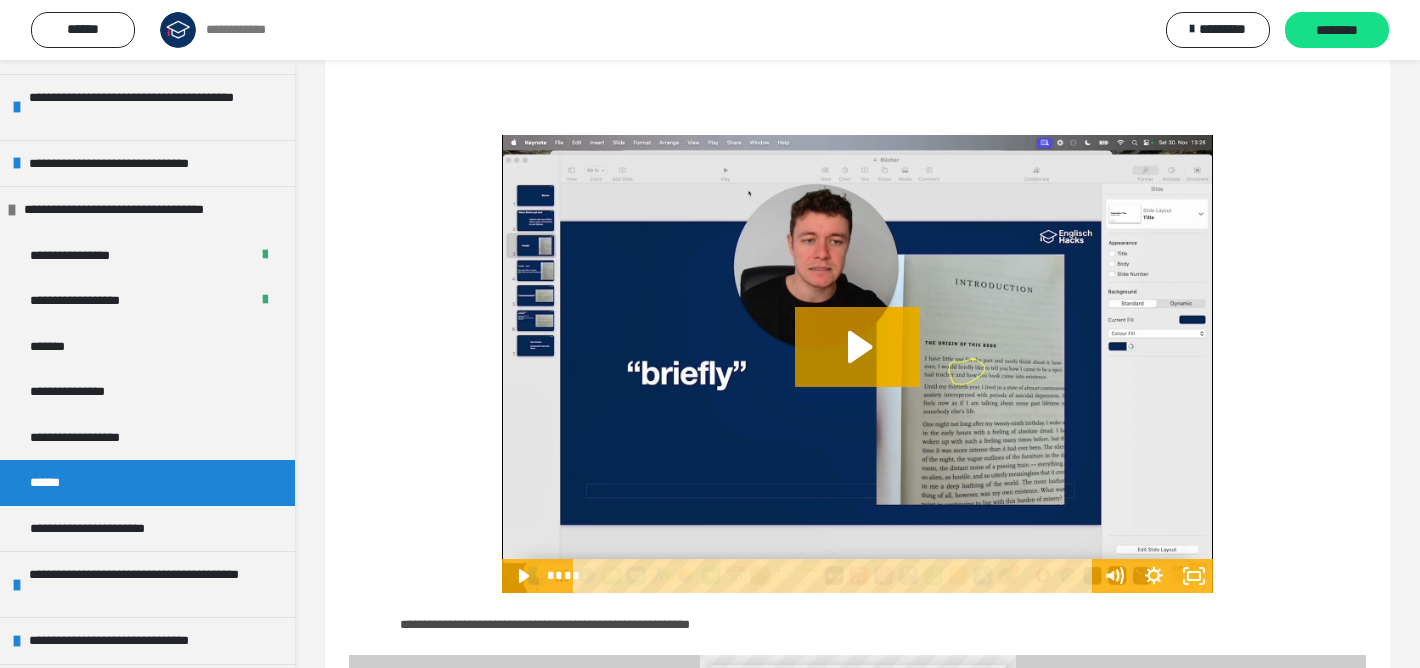 click 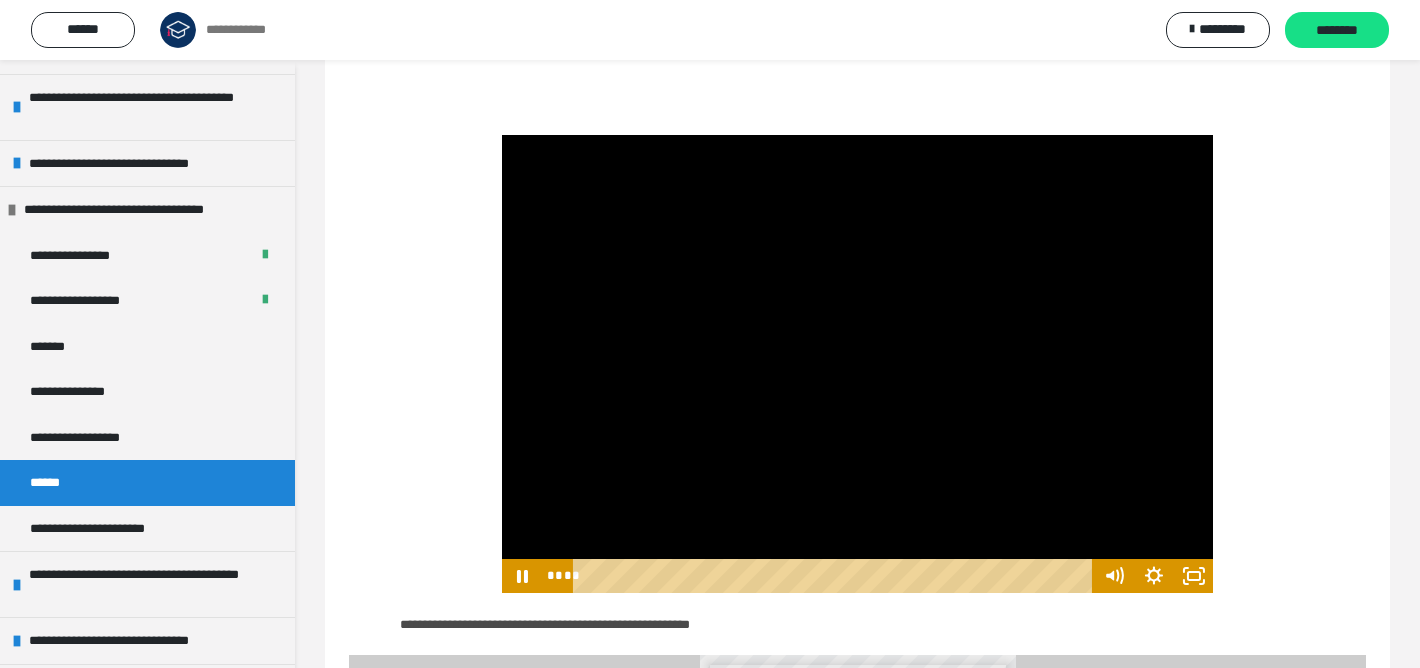 click at bounding box center [858, 364] 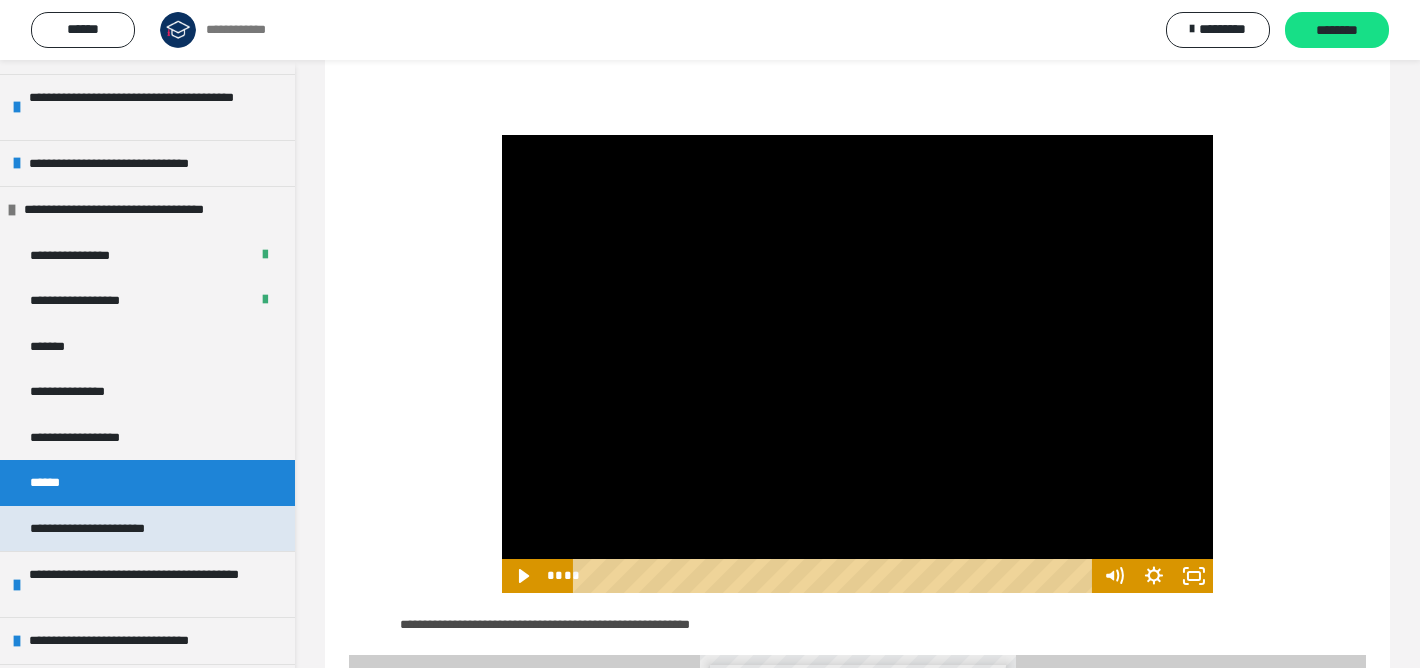 click on "**********" at bounding box center [108, 529] 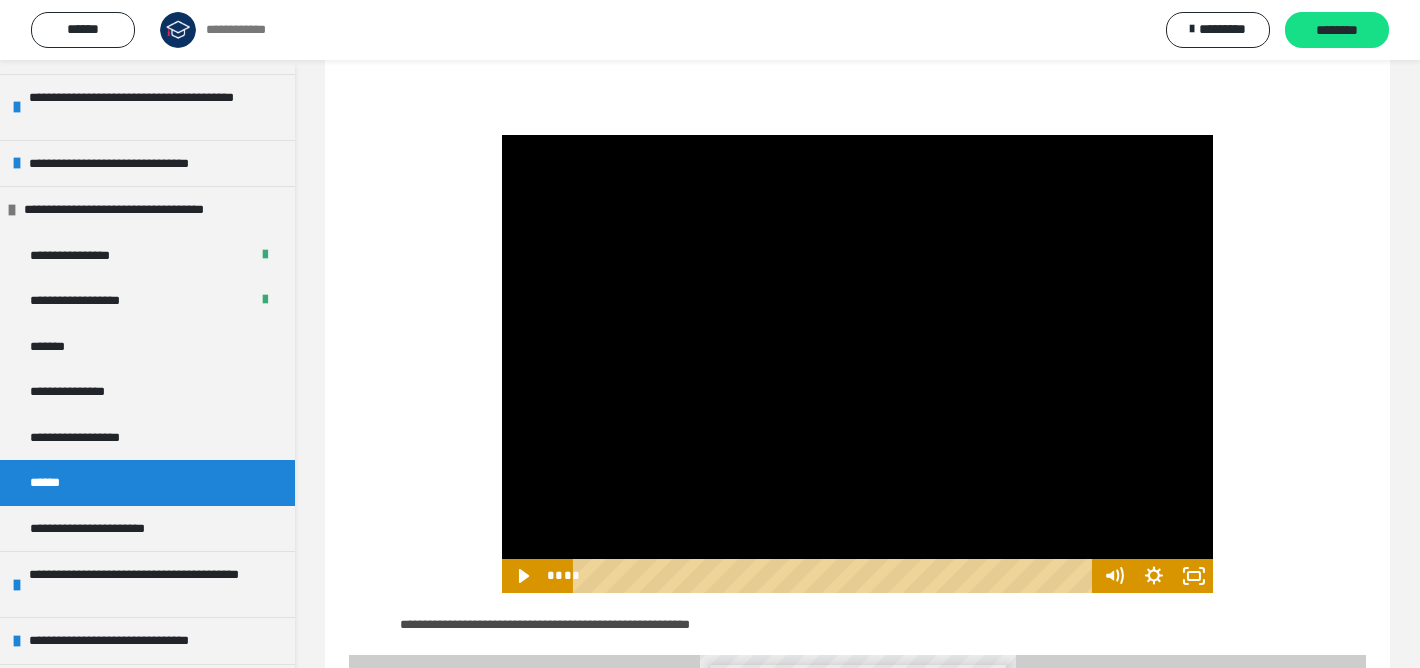 click on "********" at bounding box center [1337, 31] 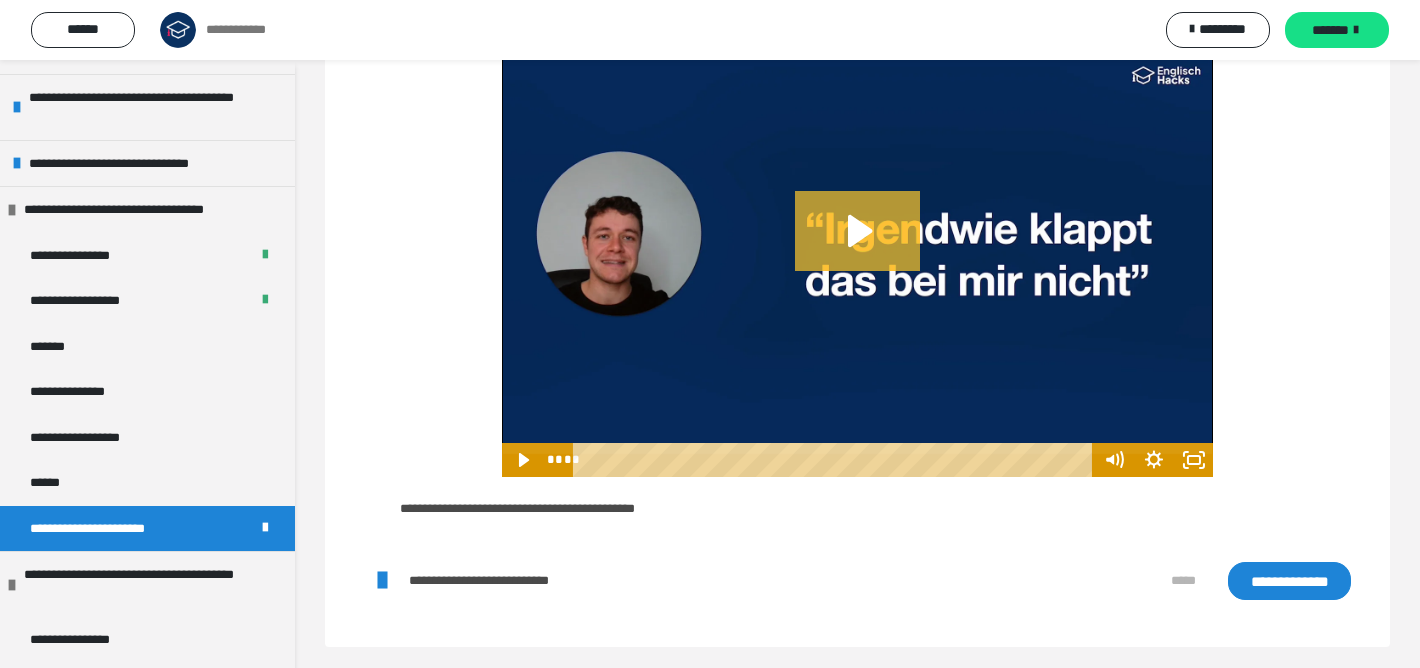 scroll, scrollTop: 285, scrollLeft: 0, axis: vertical 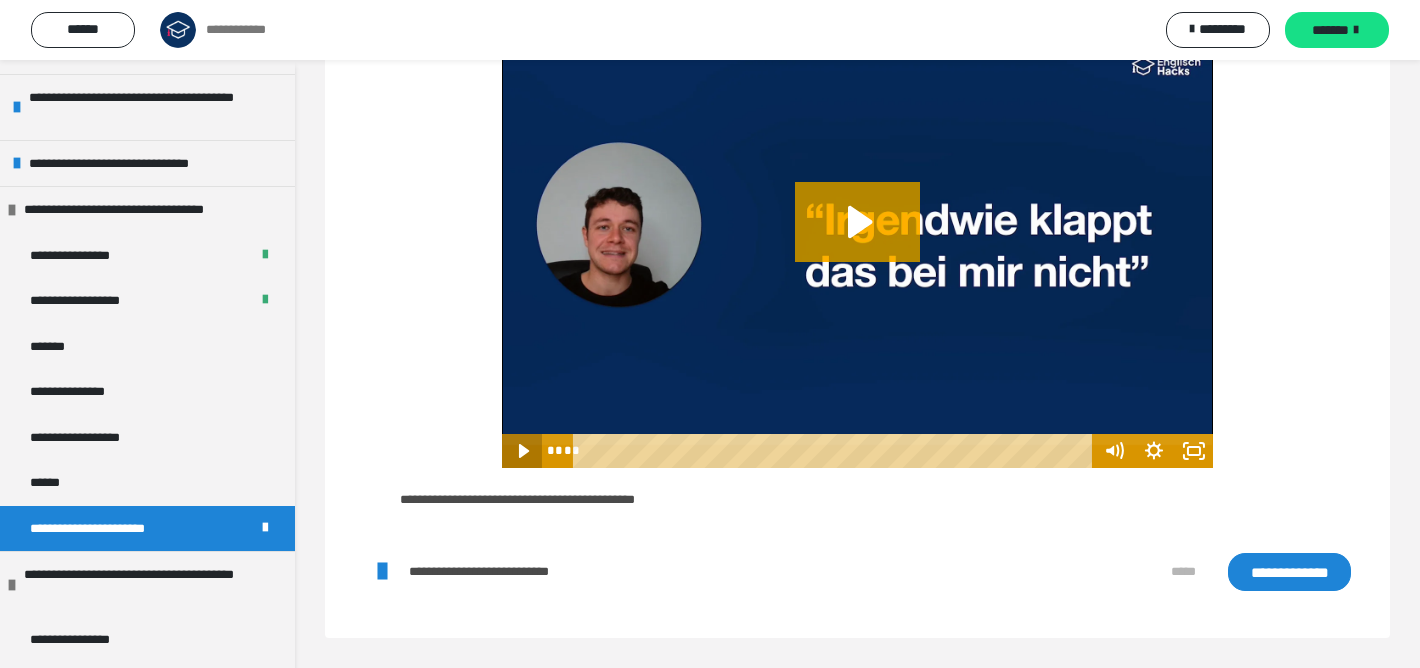 click 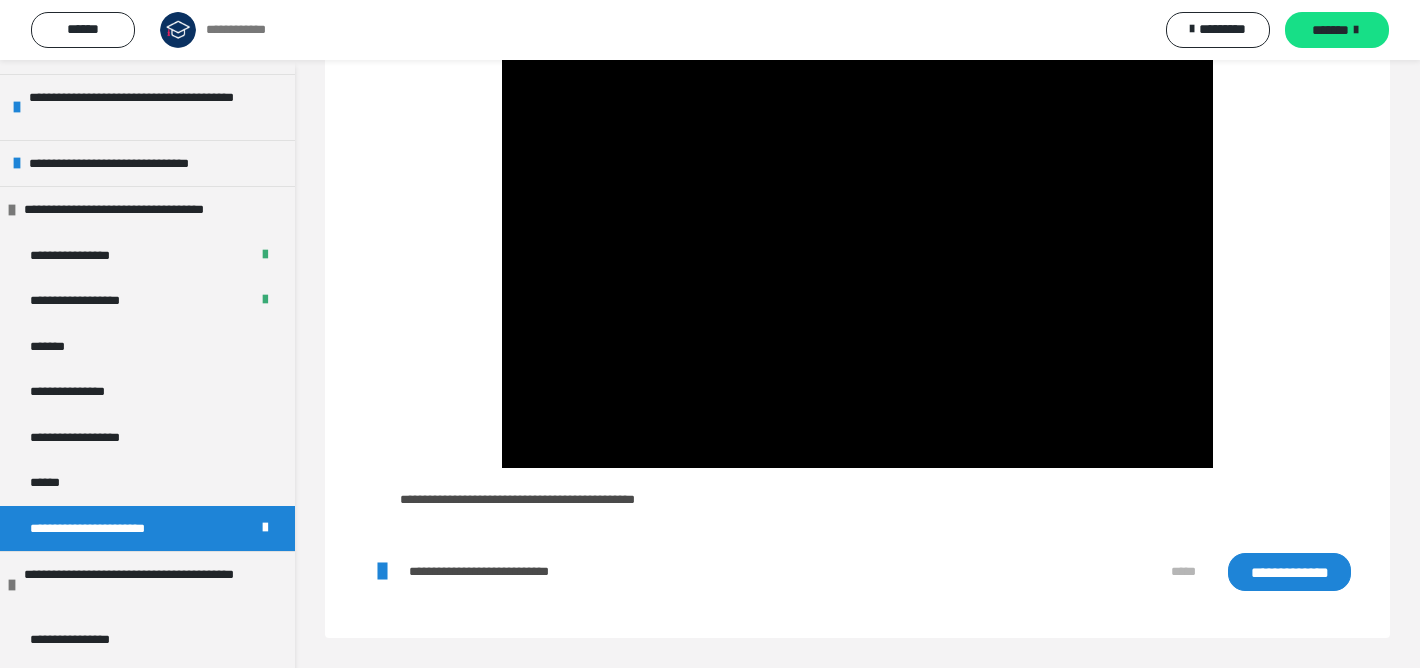 click on "**********" at bounding box center (1289, 572) 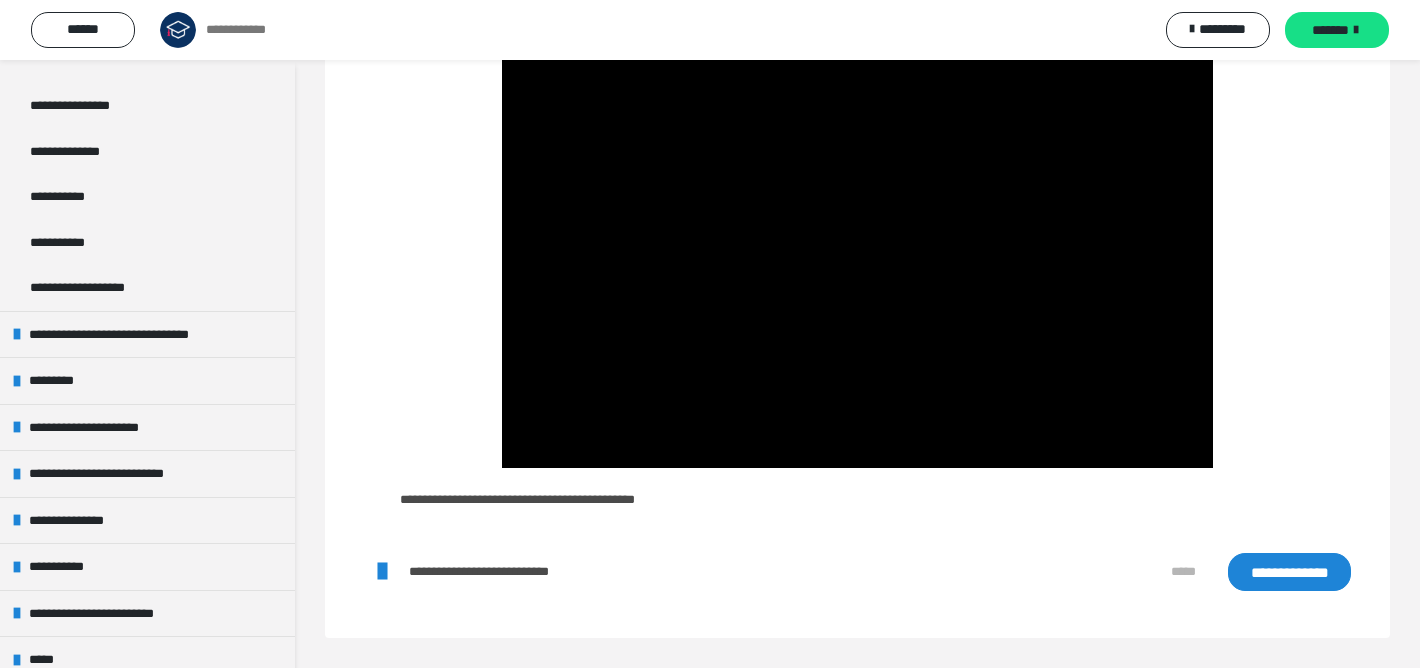 scroll, scrollTop: 750, scrollLeft: 0, axis: vertical 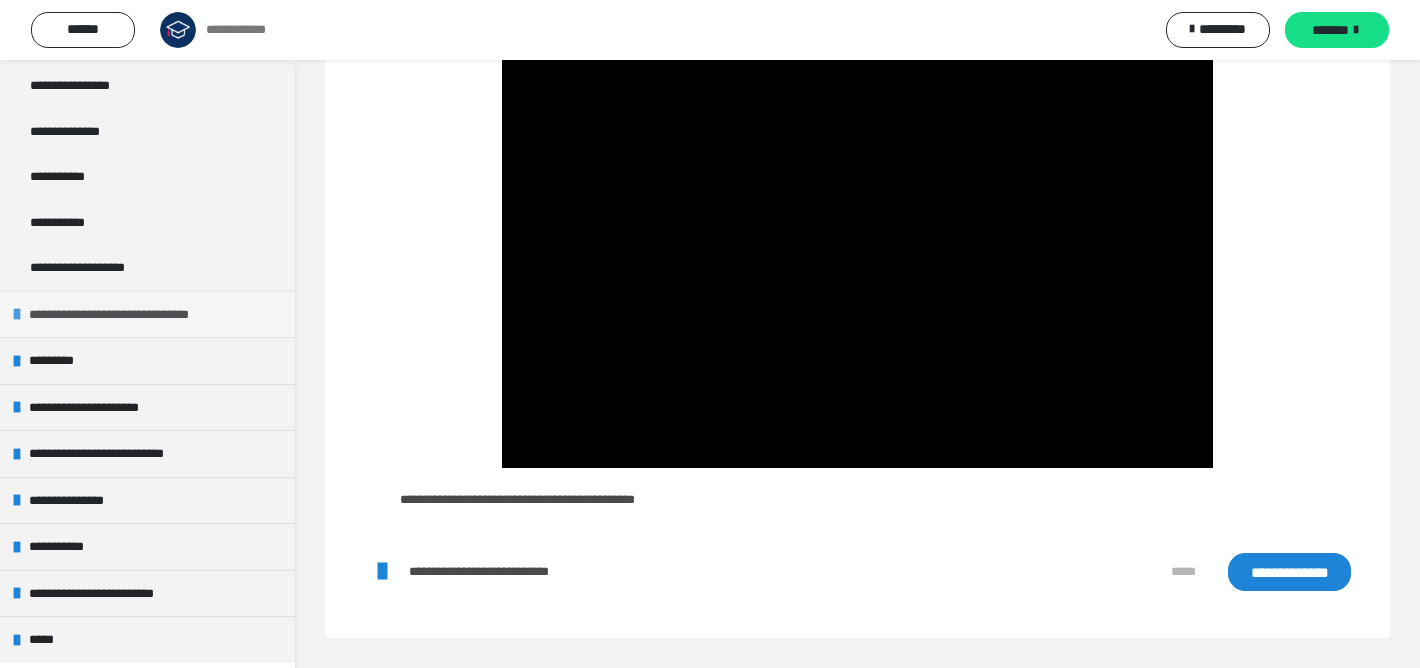 click on "**********" at bounding box center [131, 315] 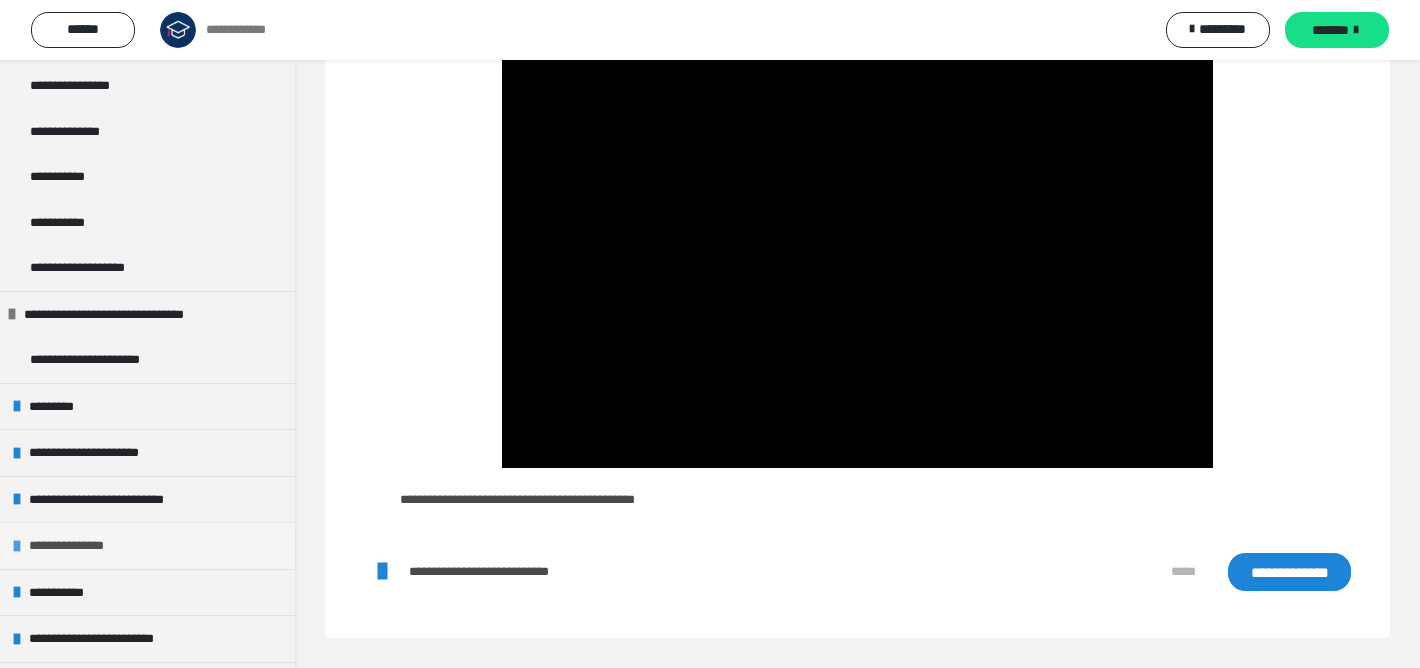 click on "**********" at bounding box center (76, 546) 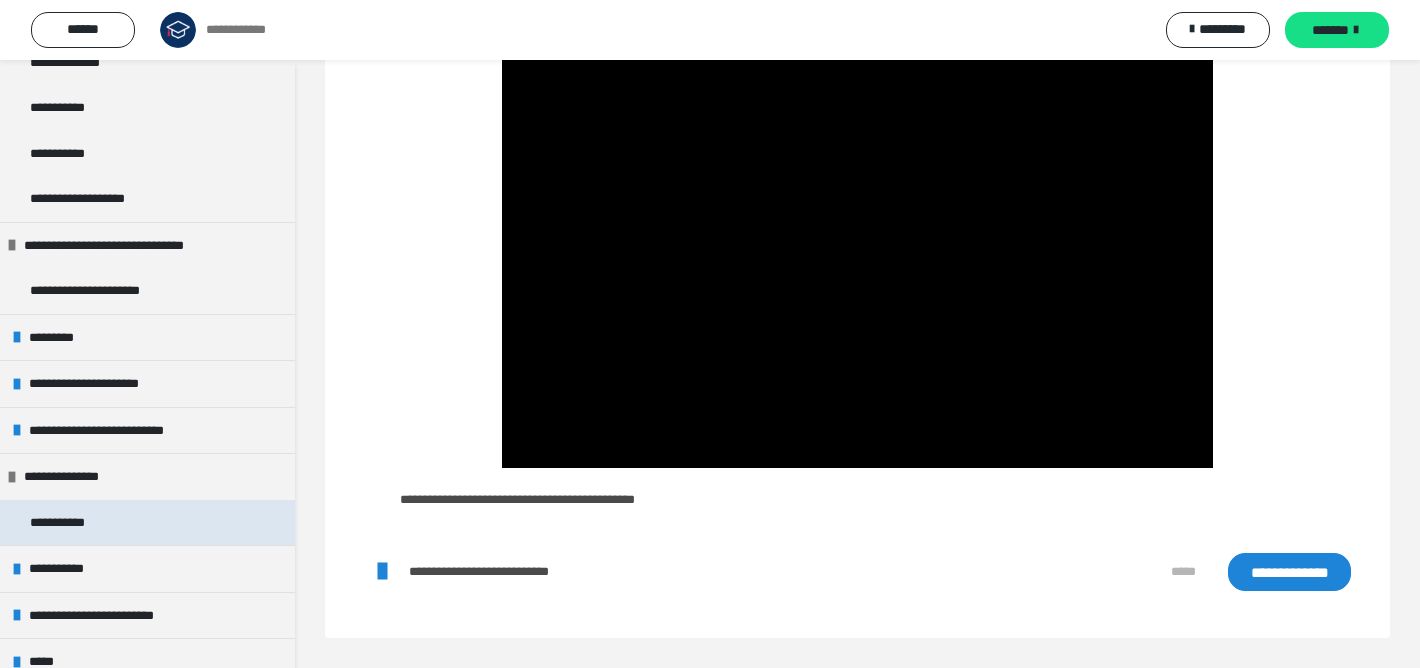 scroll, scrollTop: 841, scrollLeft: 0, axis: vertical 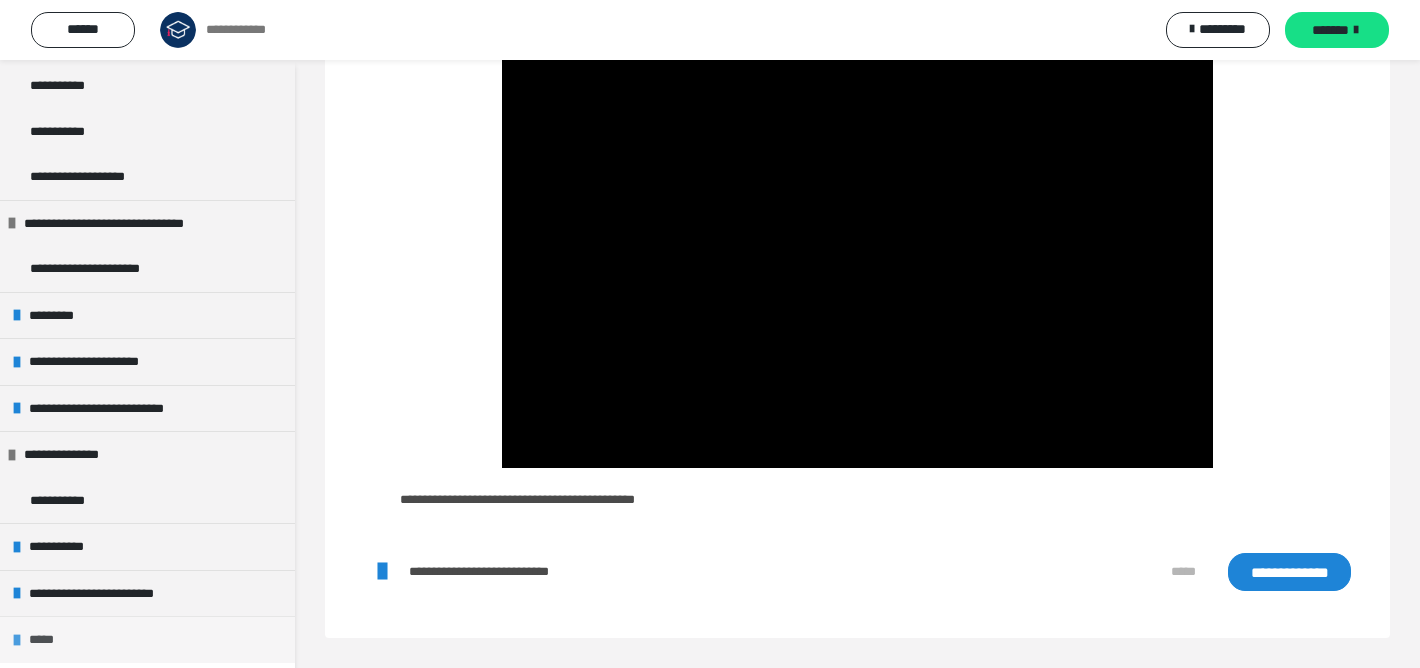 click on "*****" at bounding box center [46, 640] 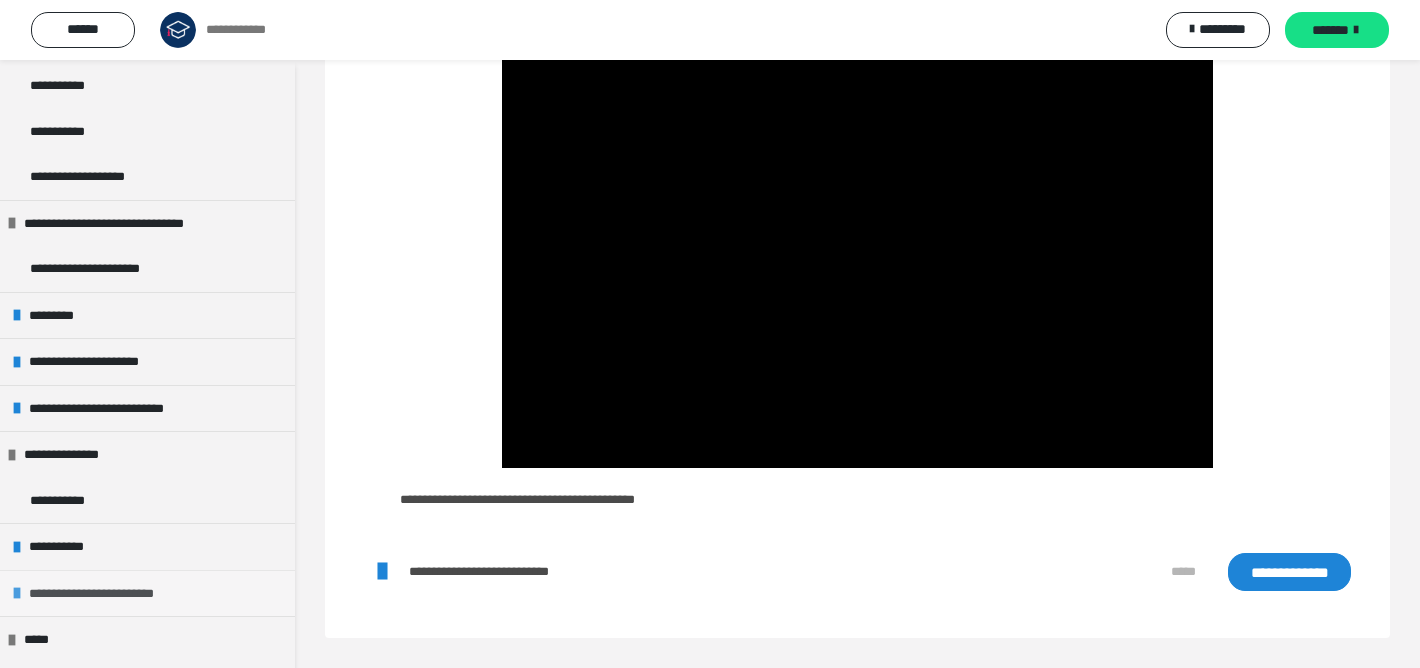 click on "**********" at bounding box center [107, 594] 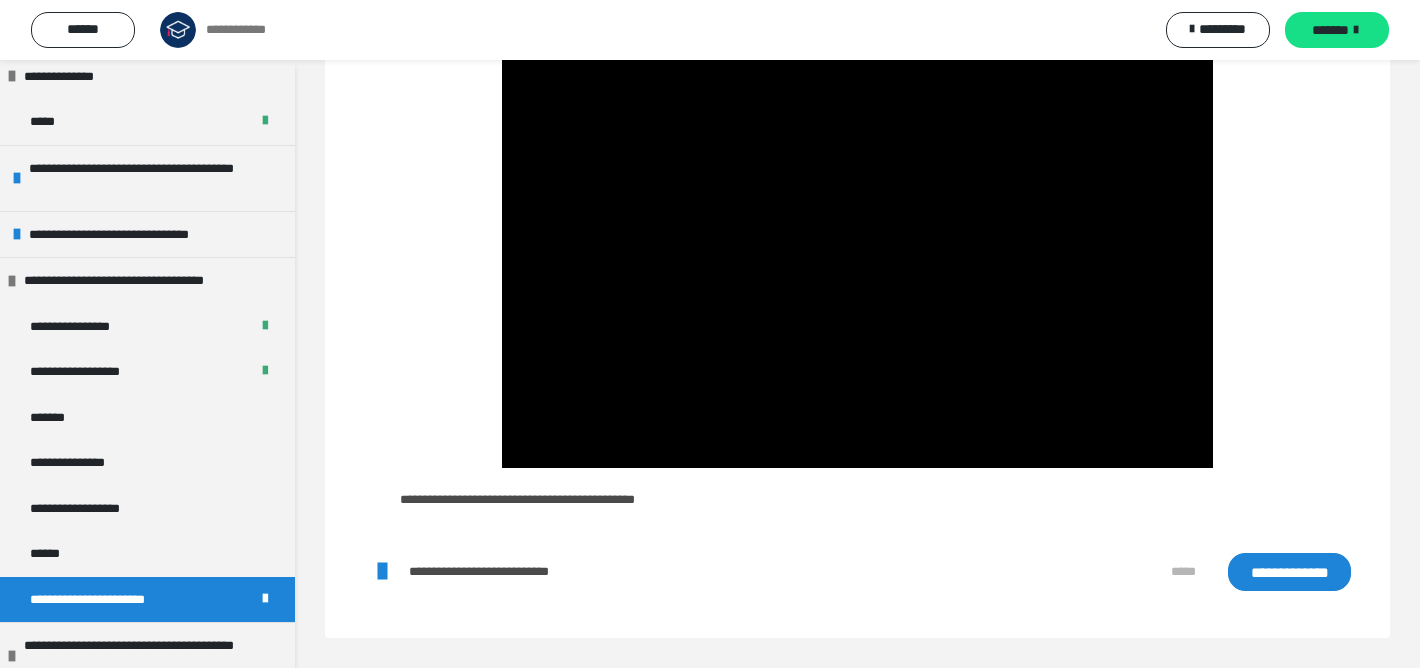 scroll, scrollTop: 82, scrollLeft: 0, axis: vertical 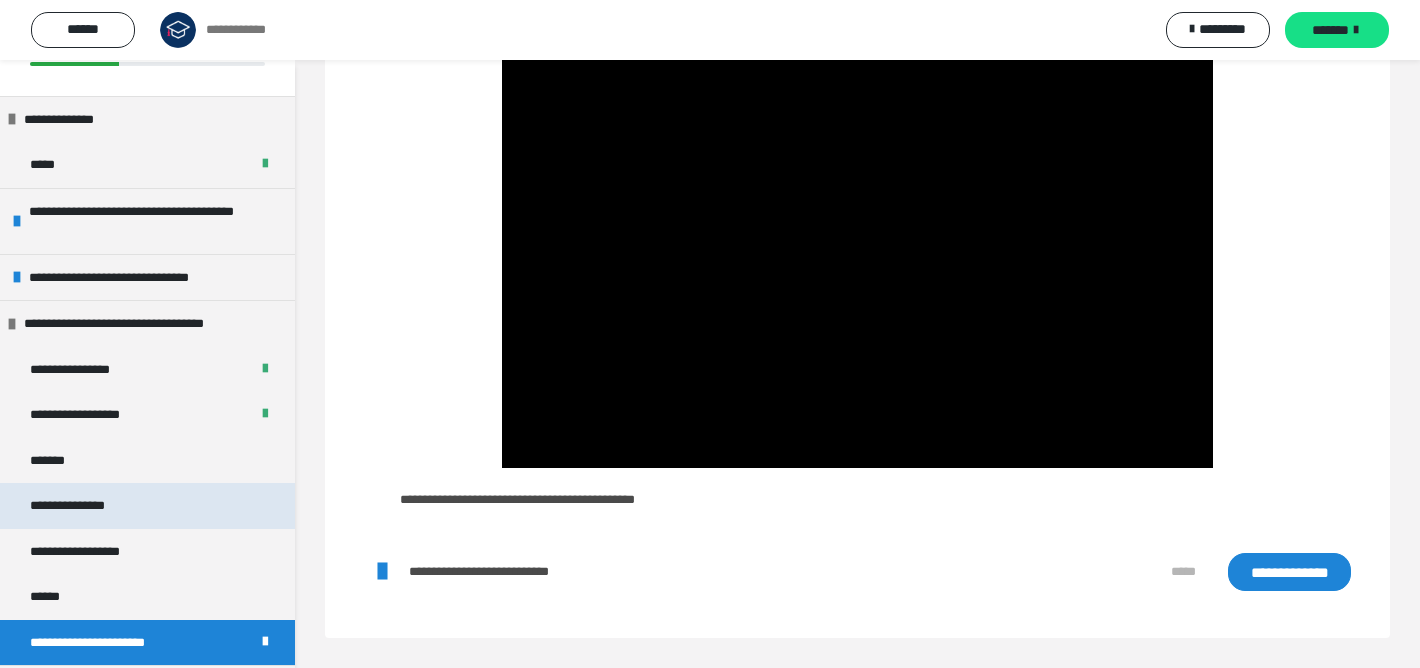 click on "**********" at bounding box center (90, 506) 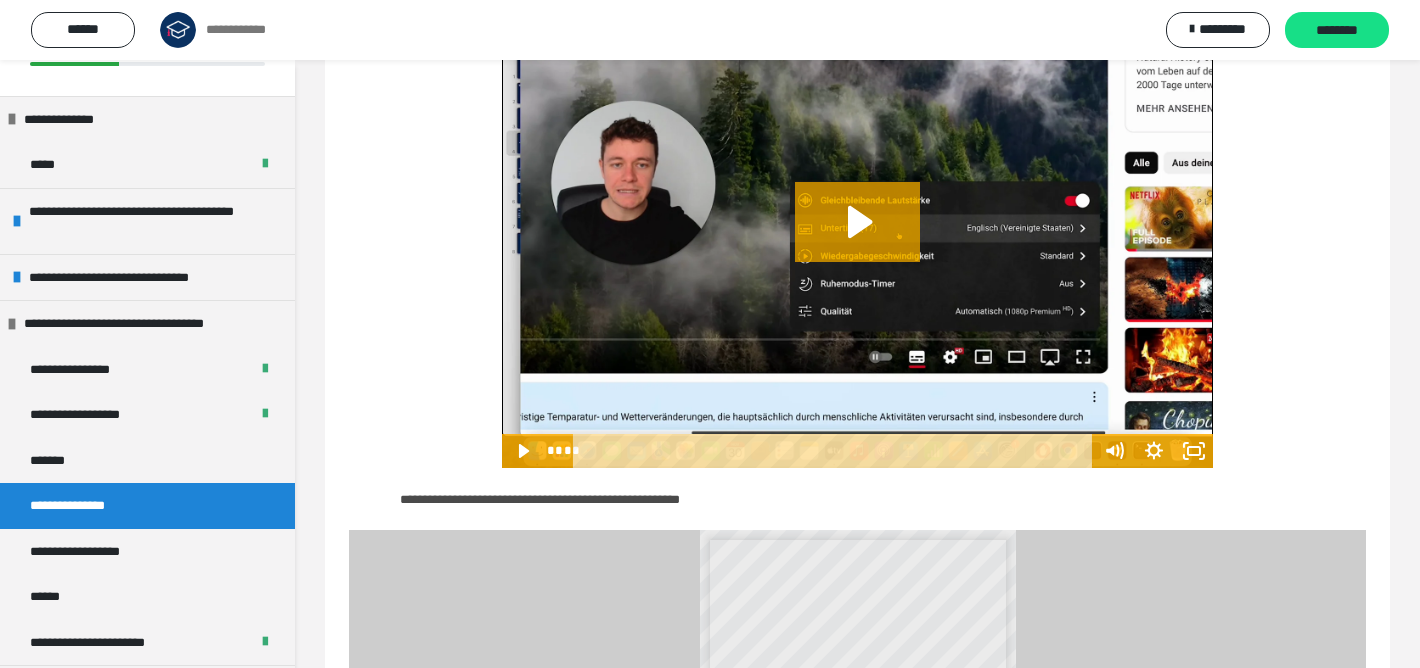 scroll, scrollTop: 683, scrollLeft: 0, axis: vertical 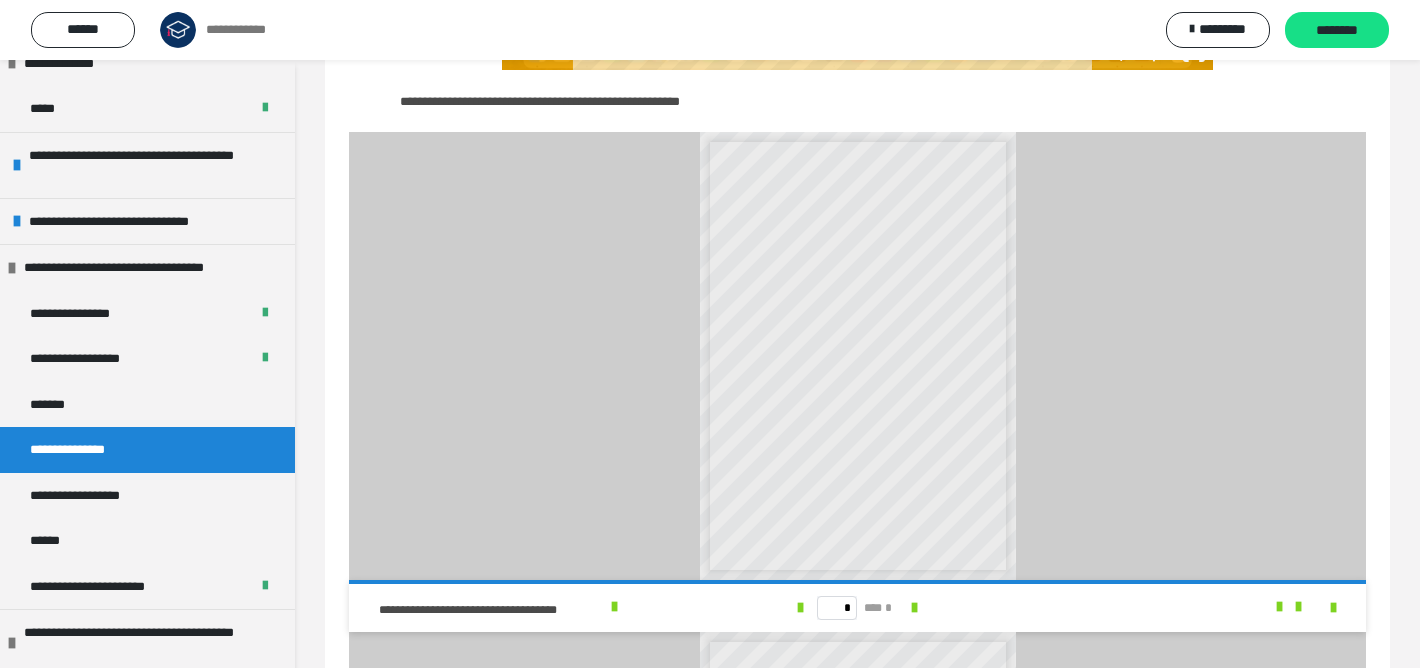 click on "*" at bounding box center [744, 214] 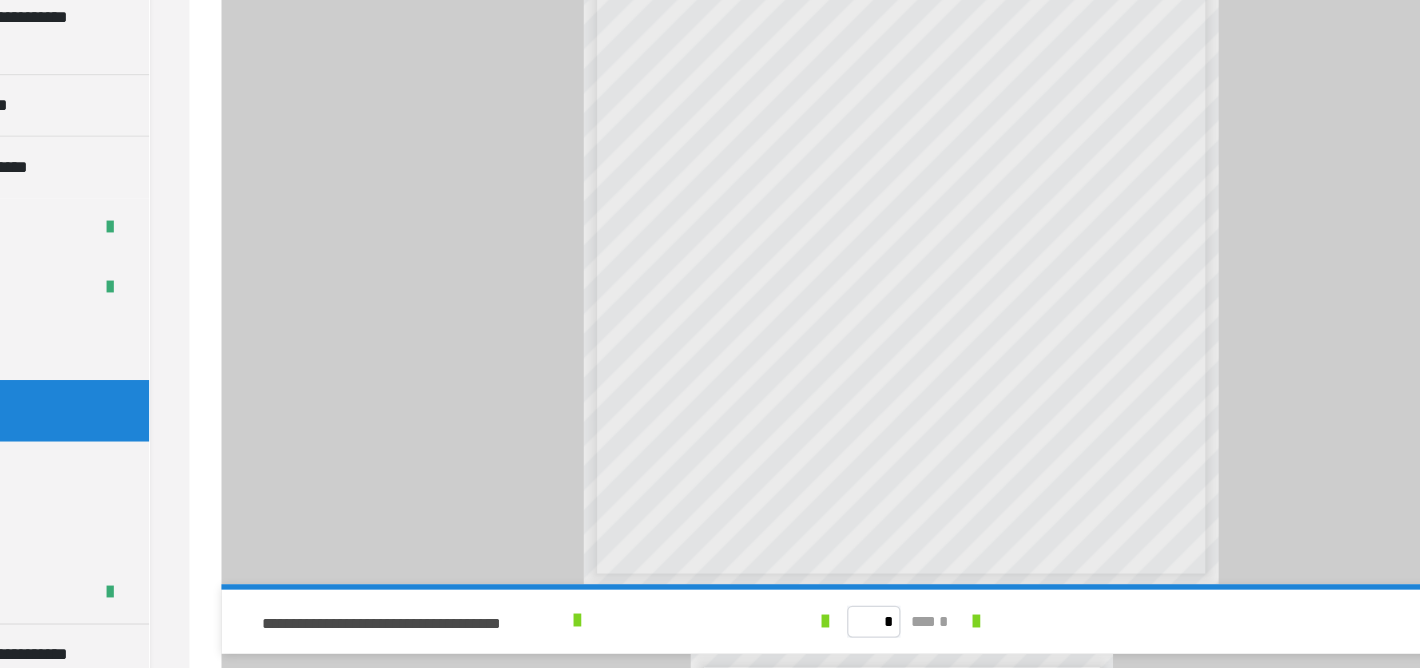 scroll, scrollTop: 224, scrollLeft: 0, axis: vertical 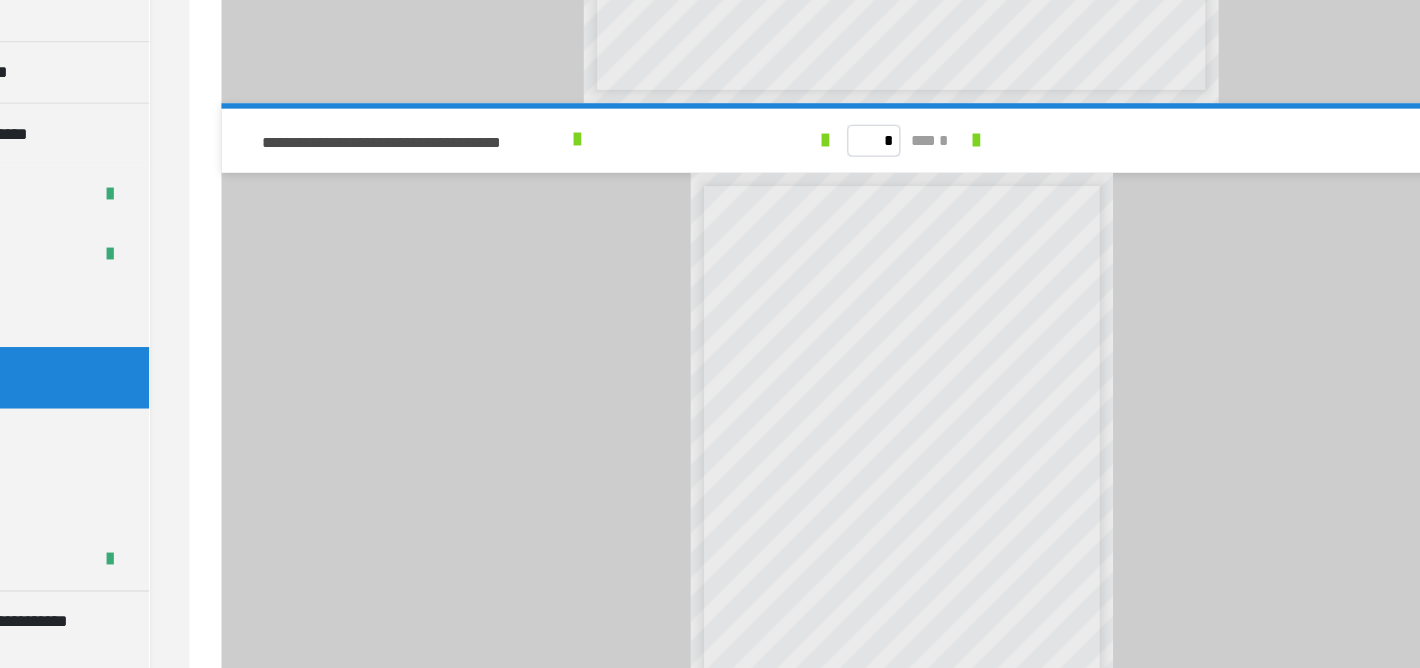 click on "*" at bounding box center (749, 371) 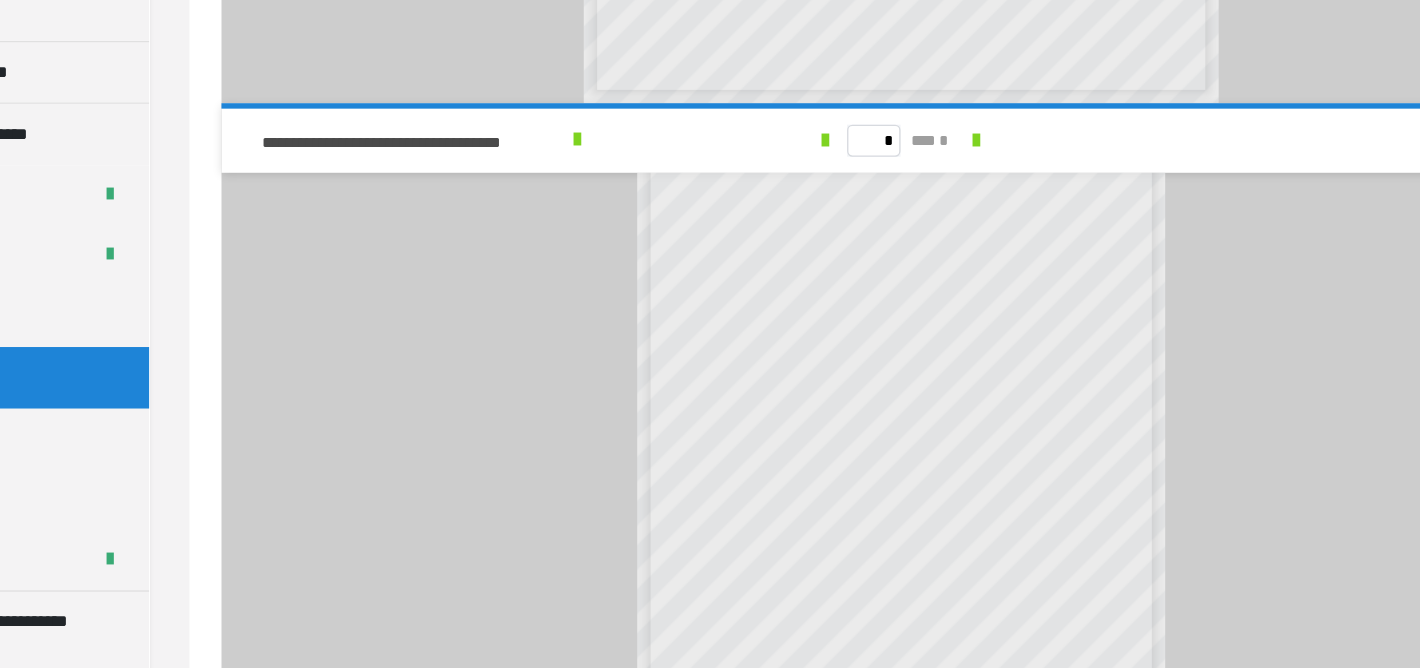 scroll, scrollTop: 112, scrollLeft: 0, axis: vertical 